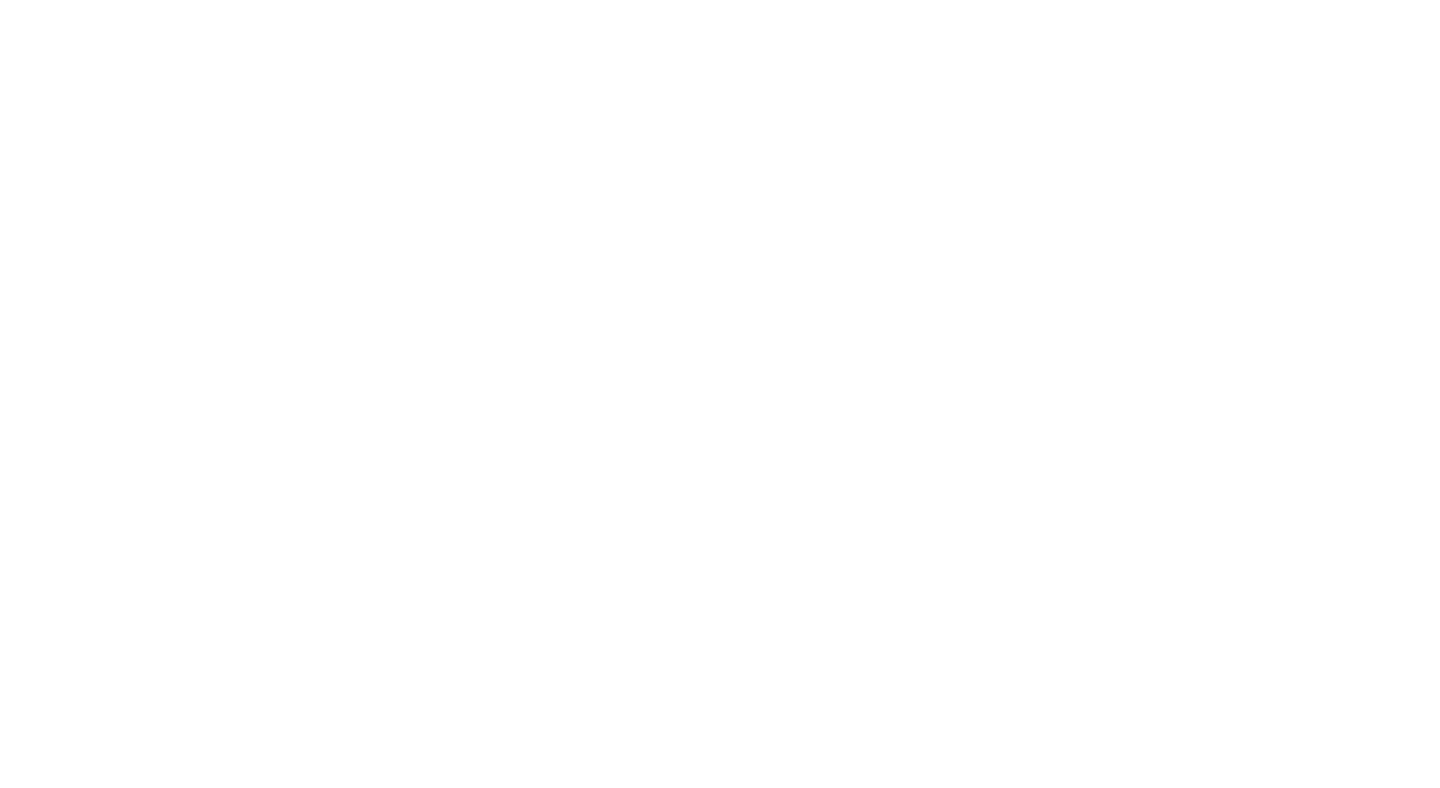 scroll, scrollTop: 0, scrollLeft: 0, axis: both 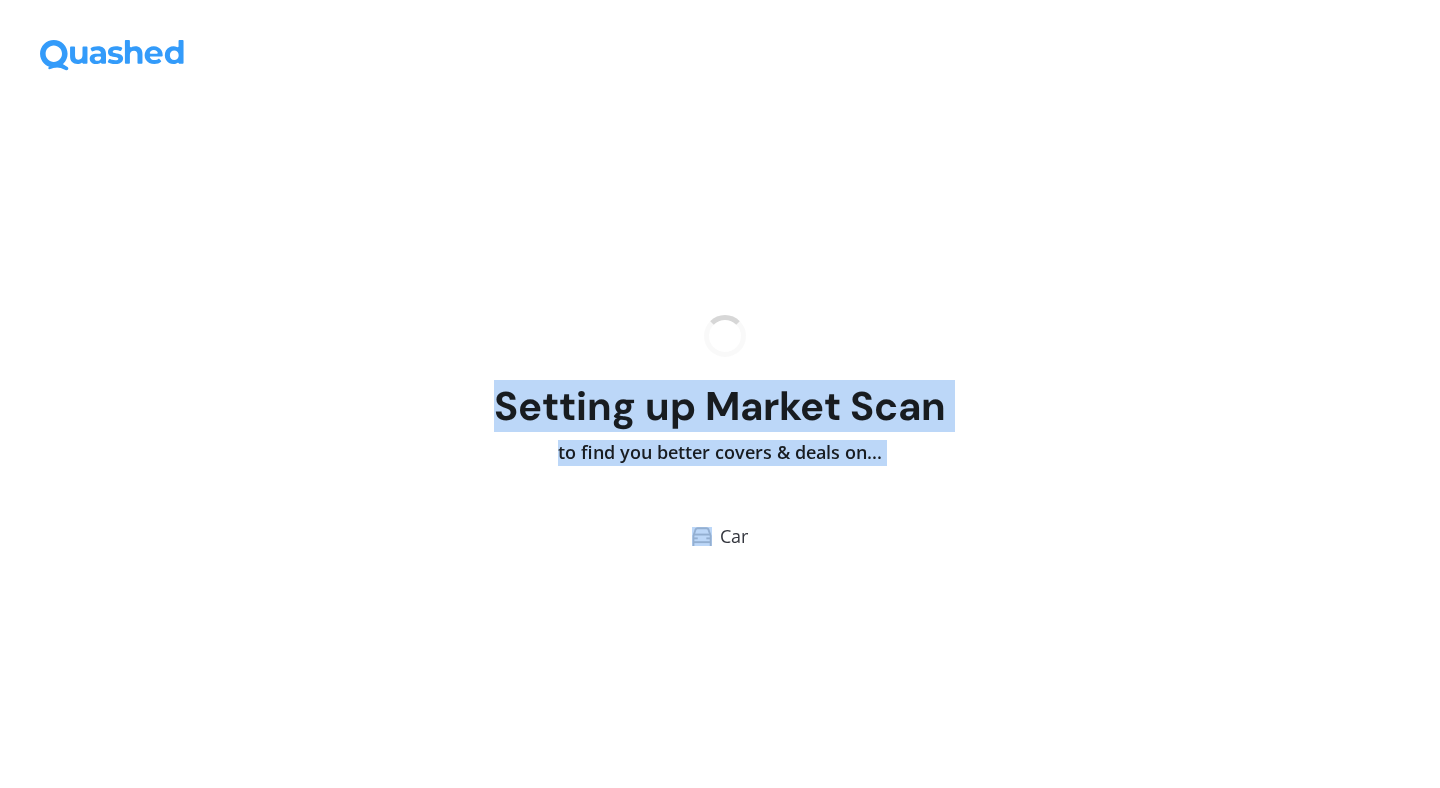 drag, startPoint x: 730, startPoint y: 504, endPoint x: 772, endPoint y: 357, distance: 152.88231 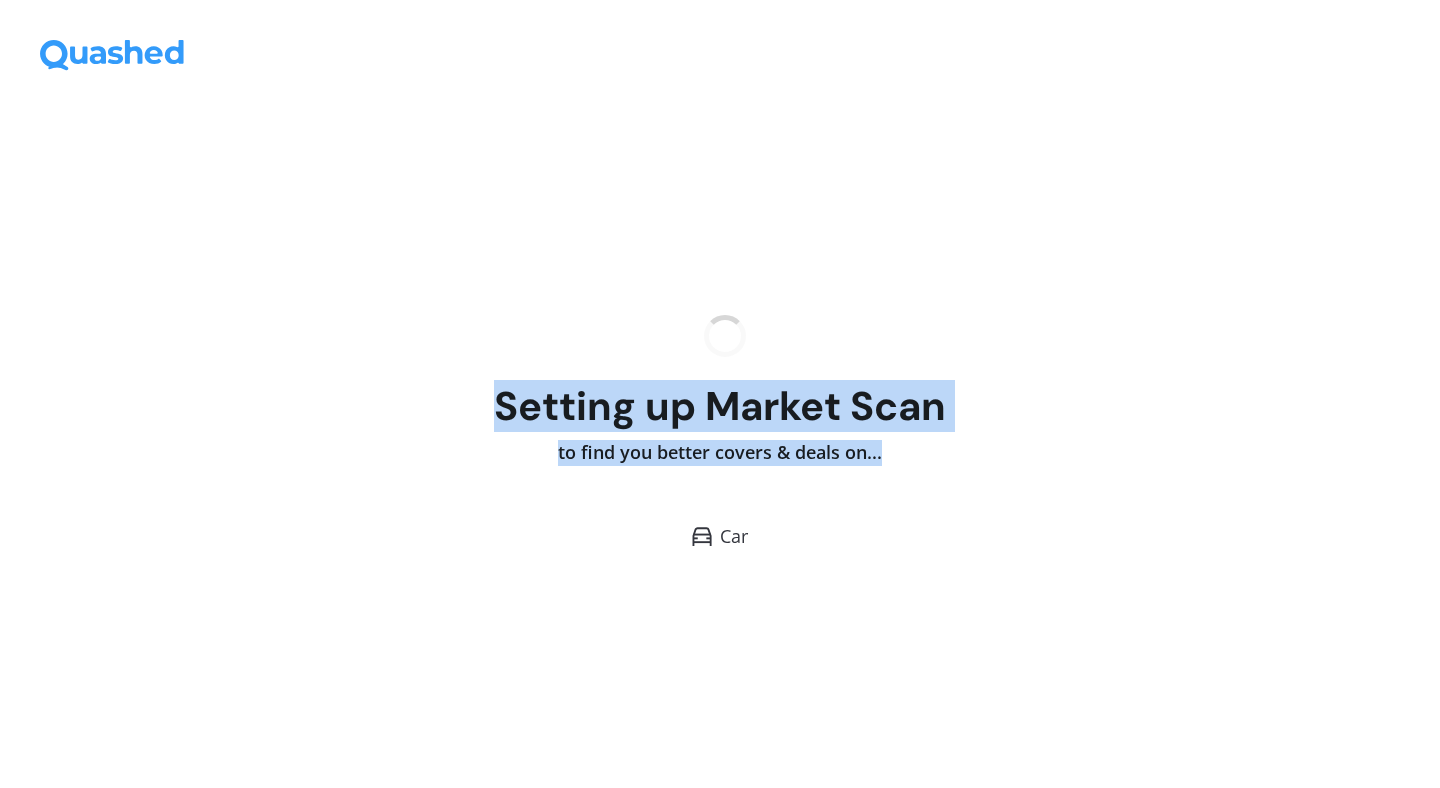 drag, startPoint x: 713, startPoint y: 488, endPoint x: 787, endPoint y: 365, distance: 143.54442 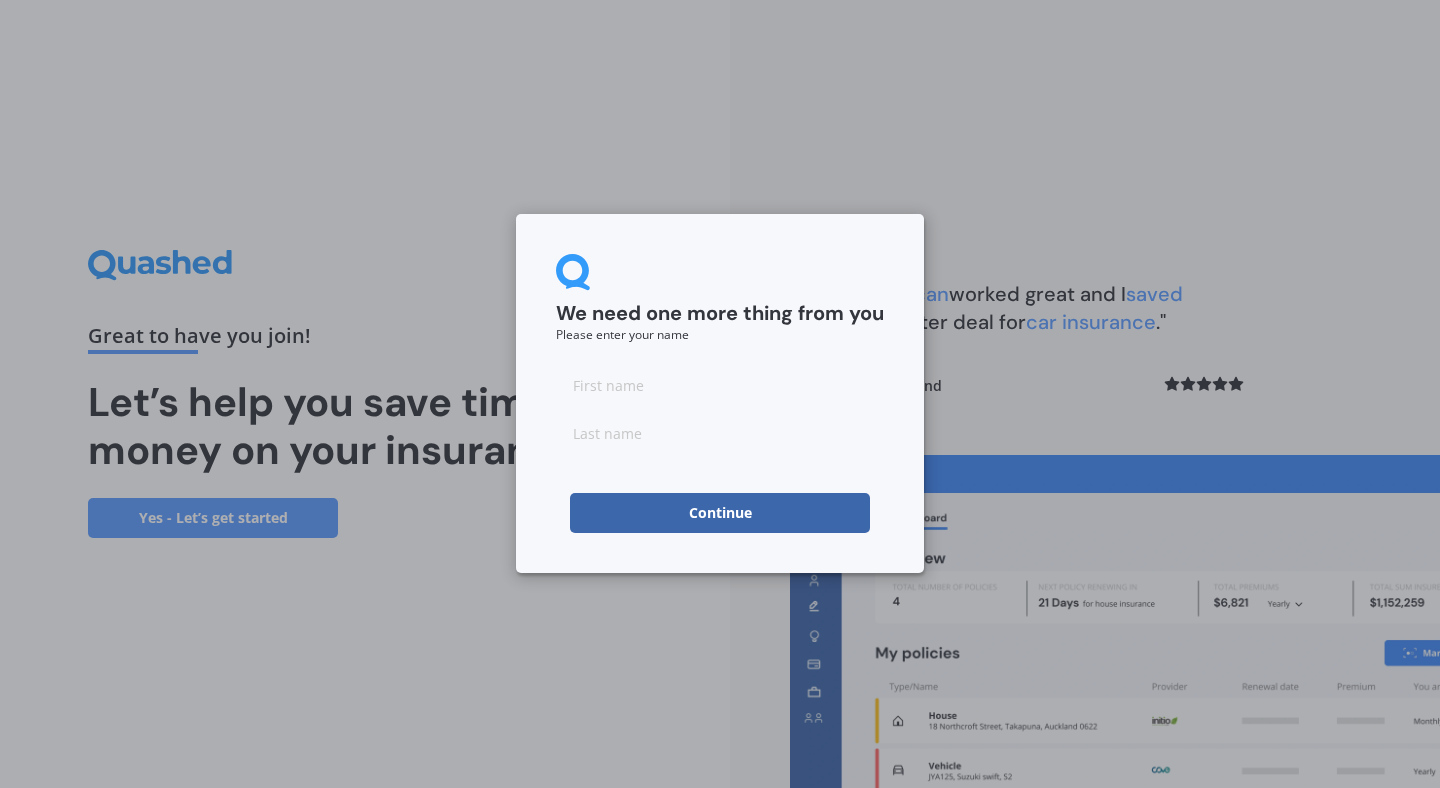 click at bounding box center (720, 385) 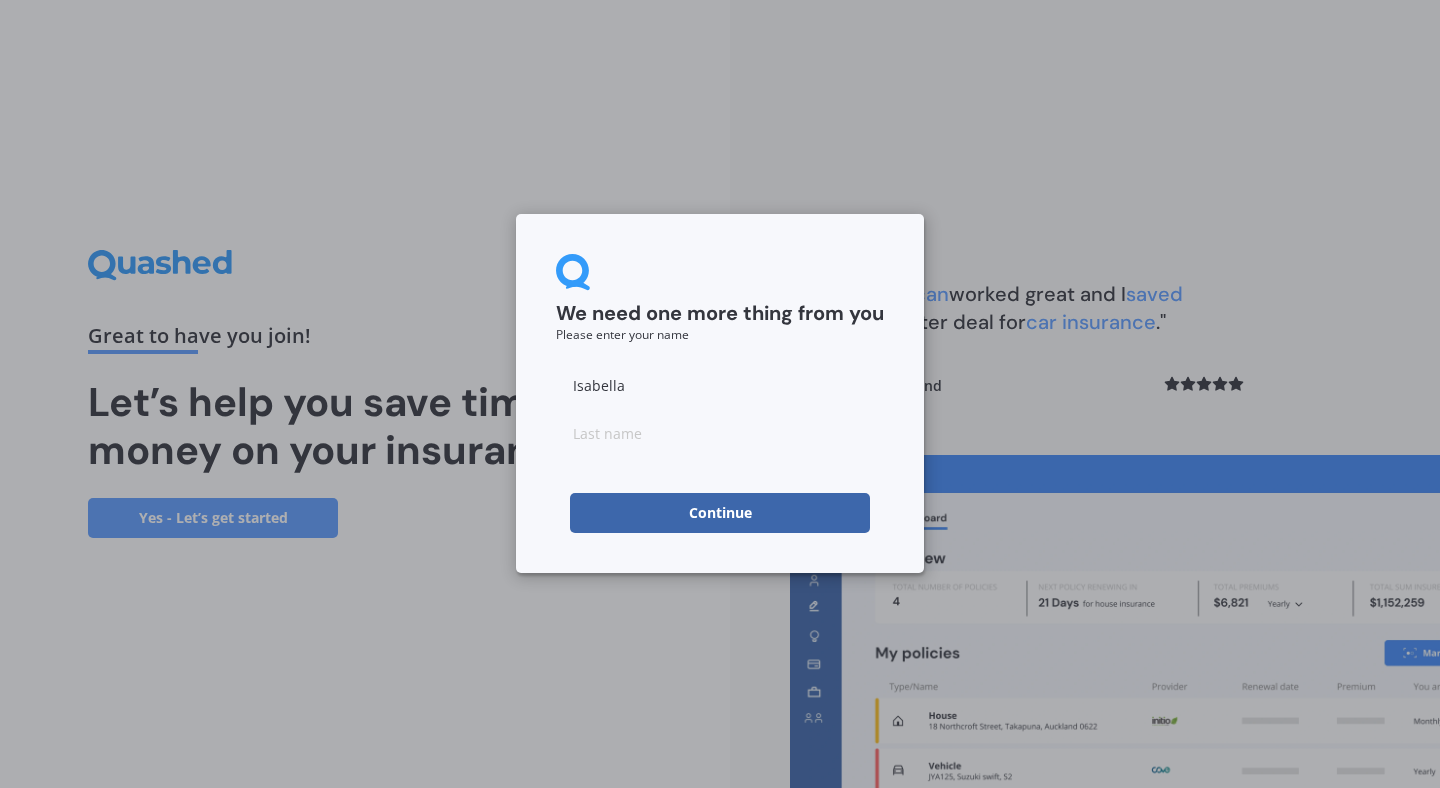 type on "Isabella" 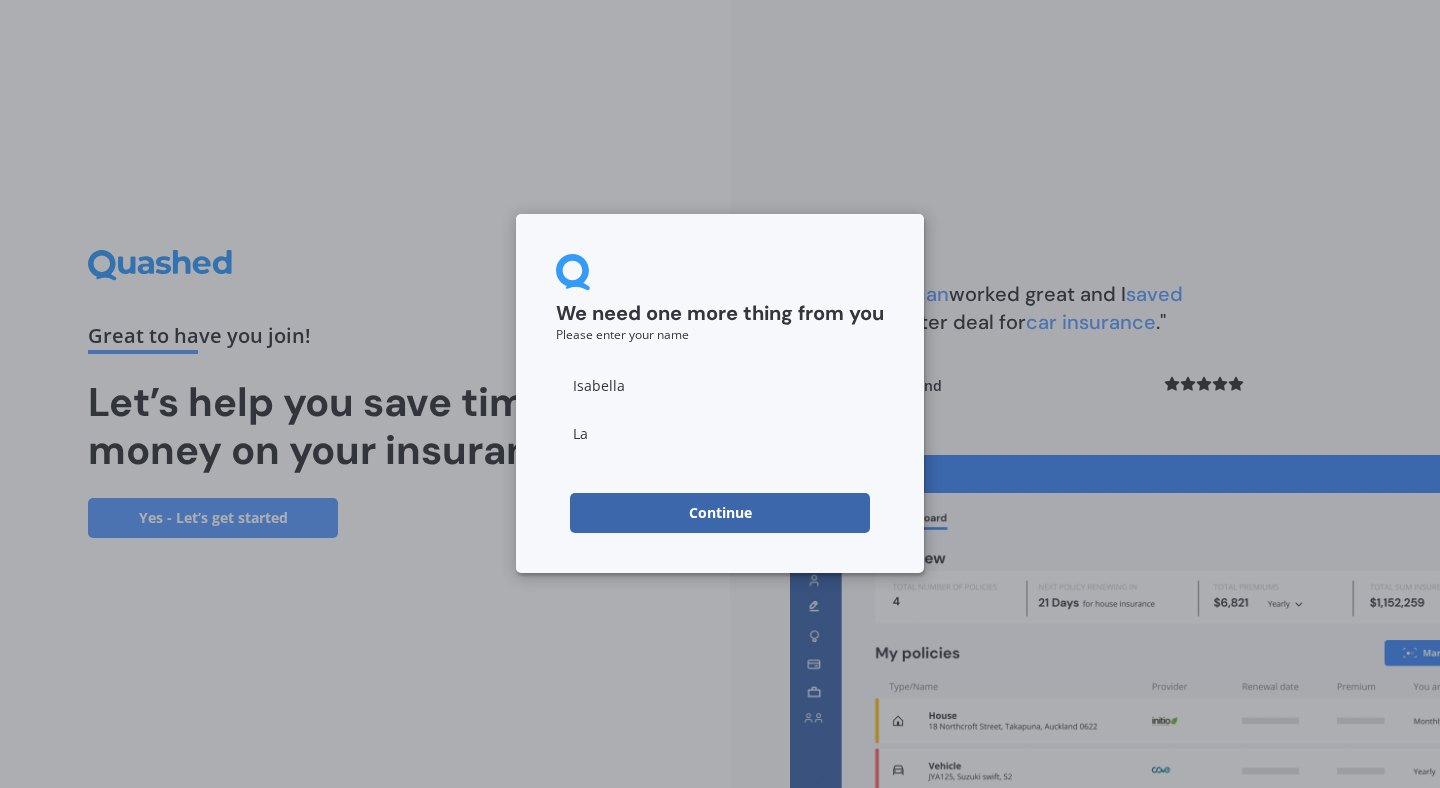type on "[LAST]" 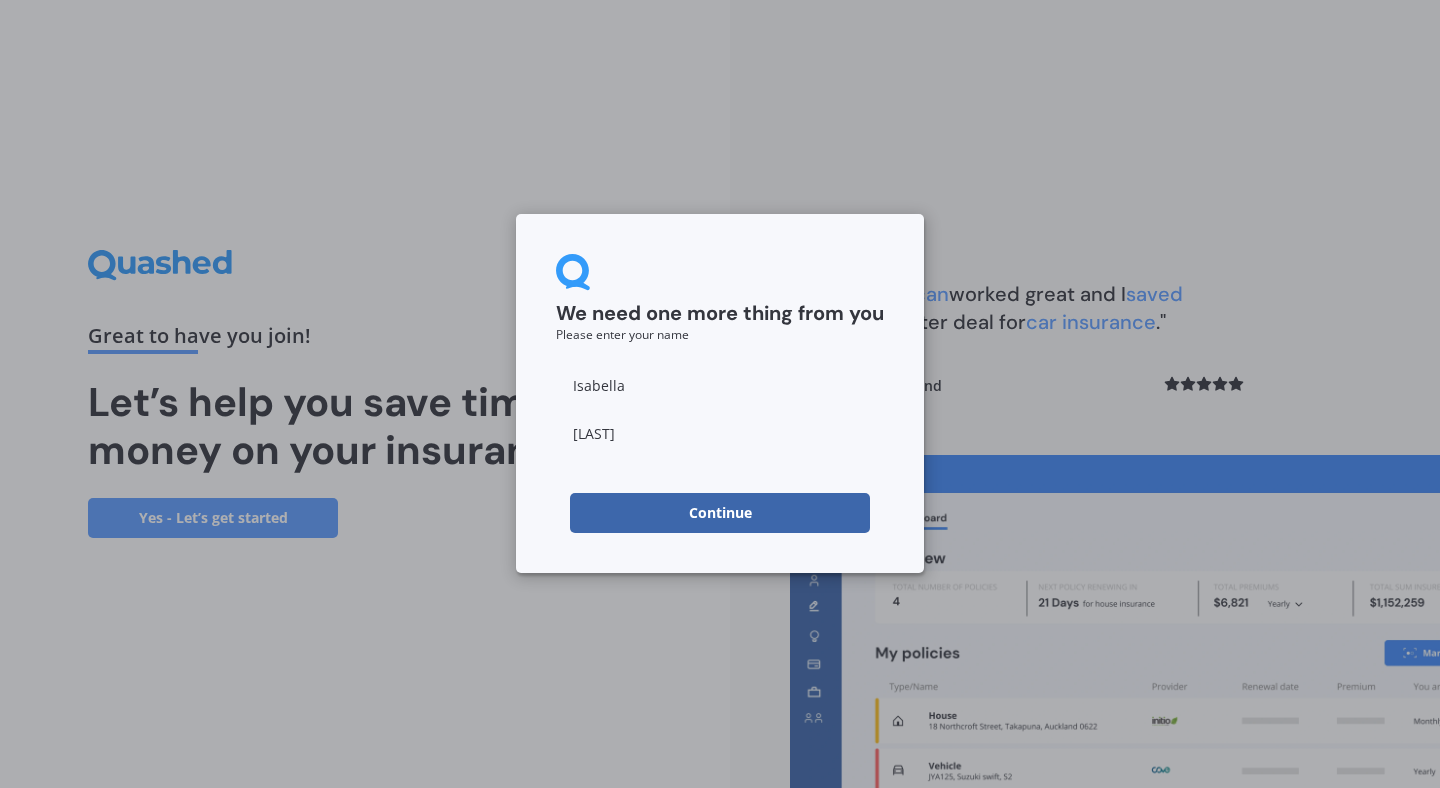 click on "Continue" at bounding box center [720, 513] 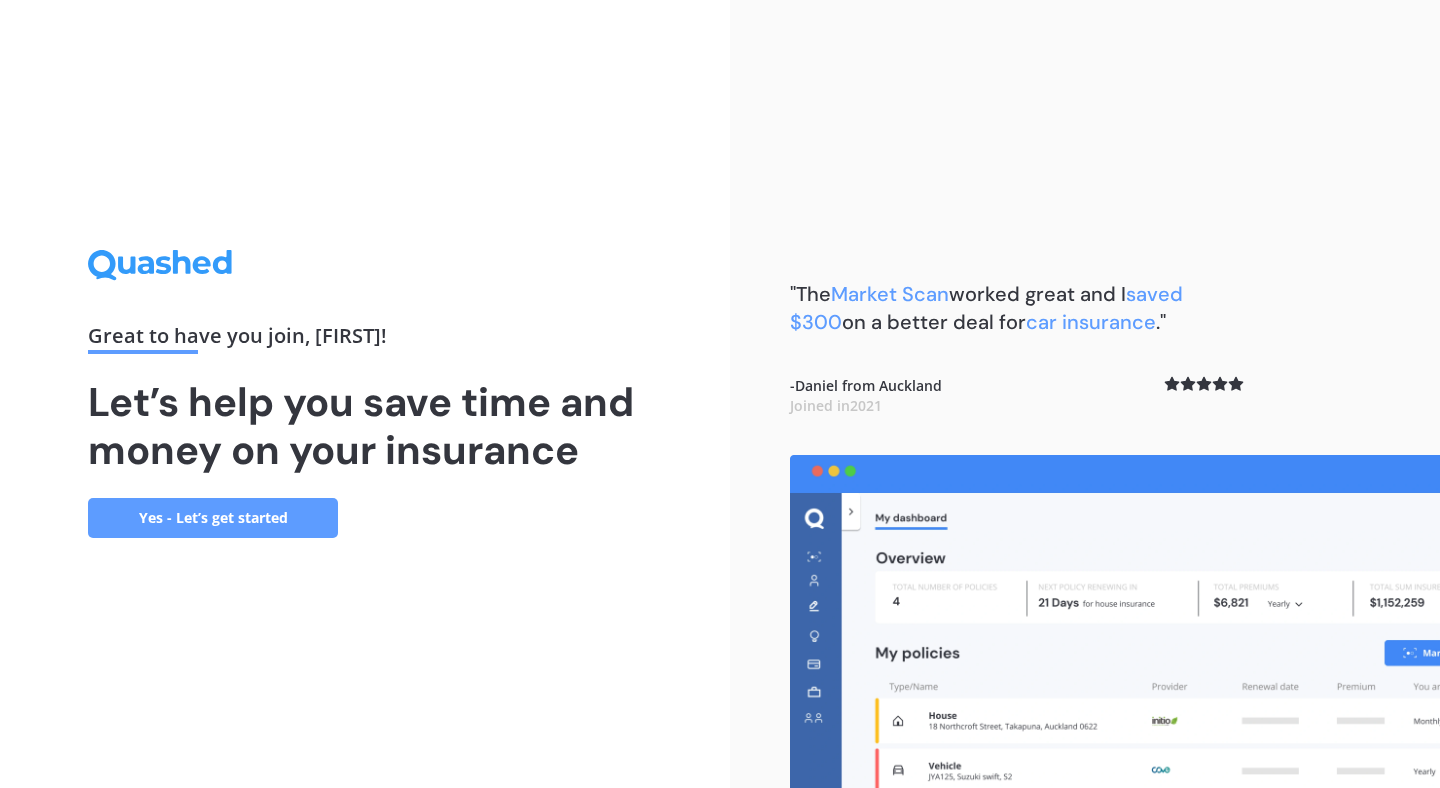 click on "Yes - Let’s get started" at bounding box center [213, 518] 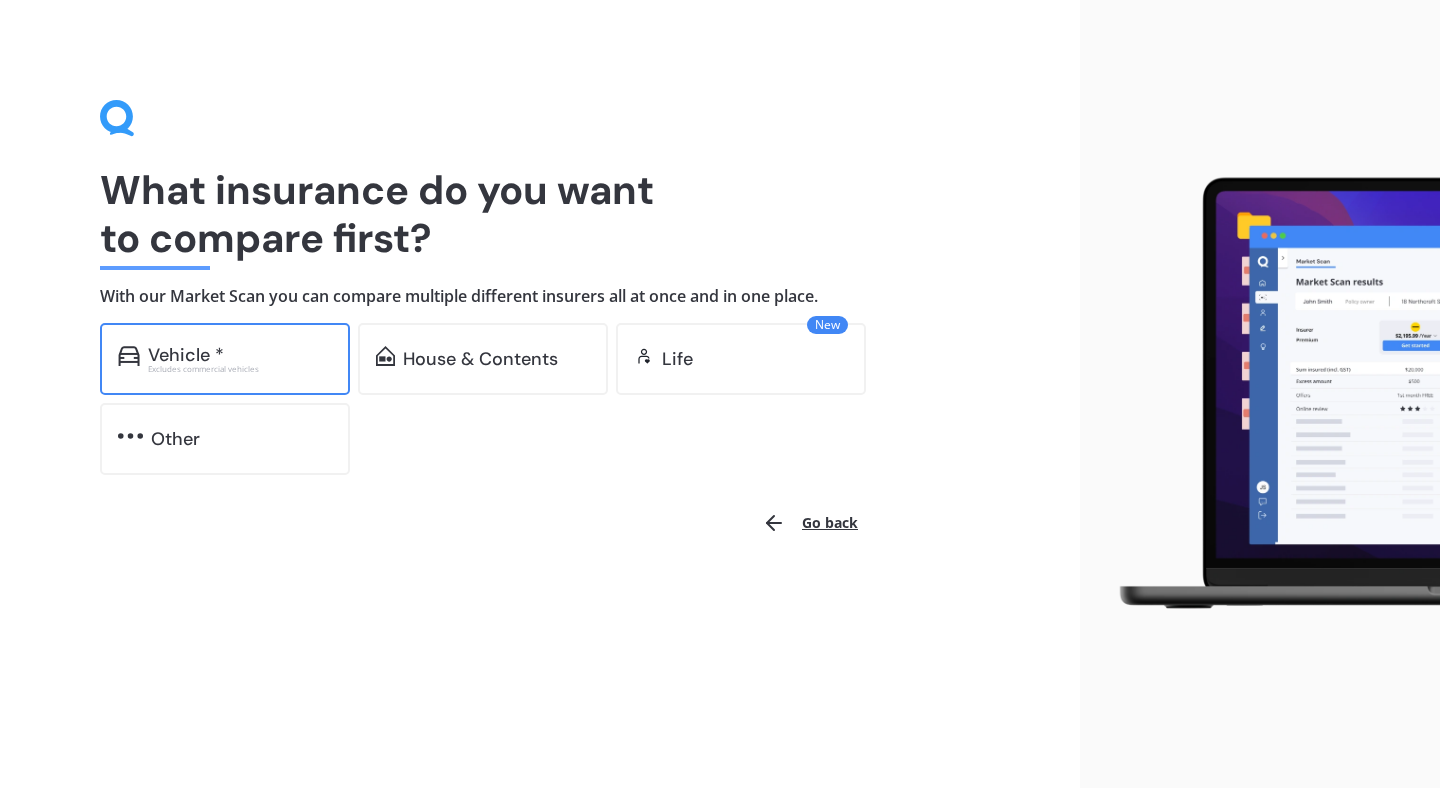 click on "Vehicle *" at bounding box center (240, 355) 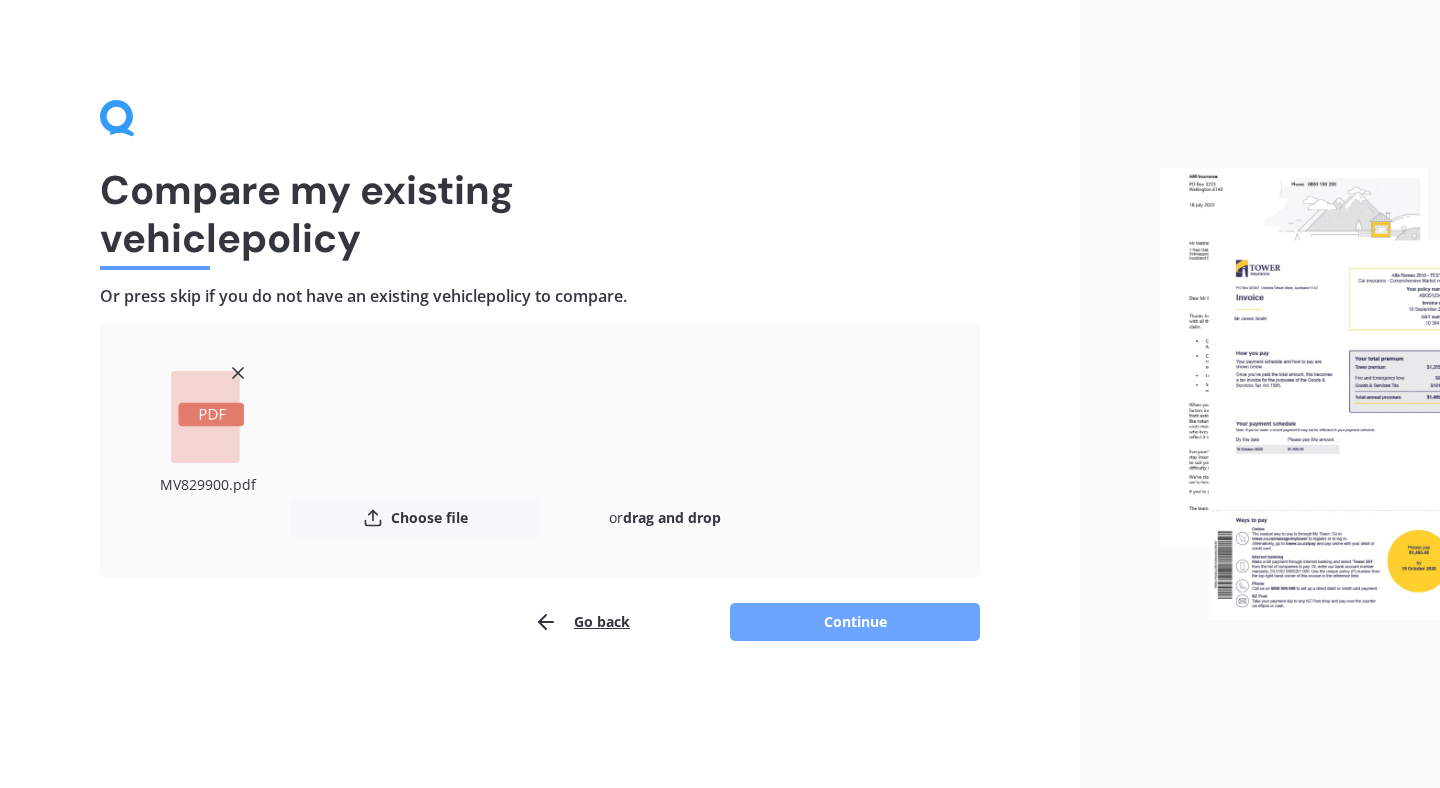 click on "Continue" at bounding box center (855, 622) 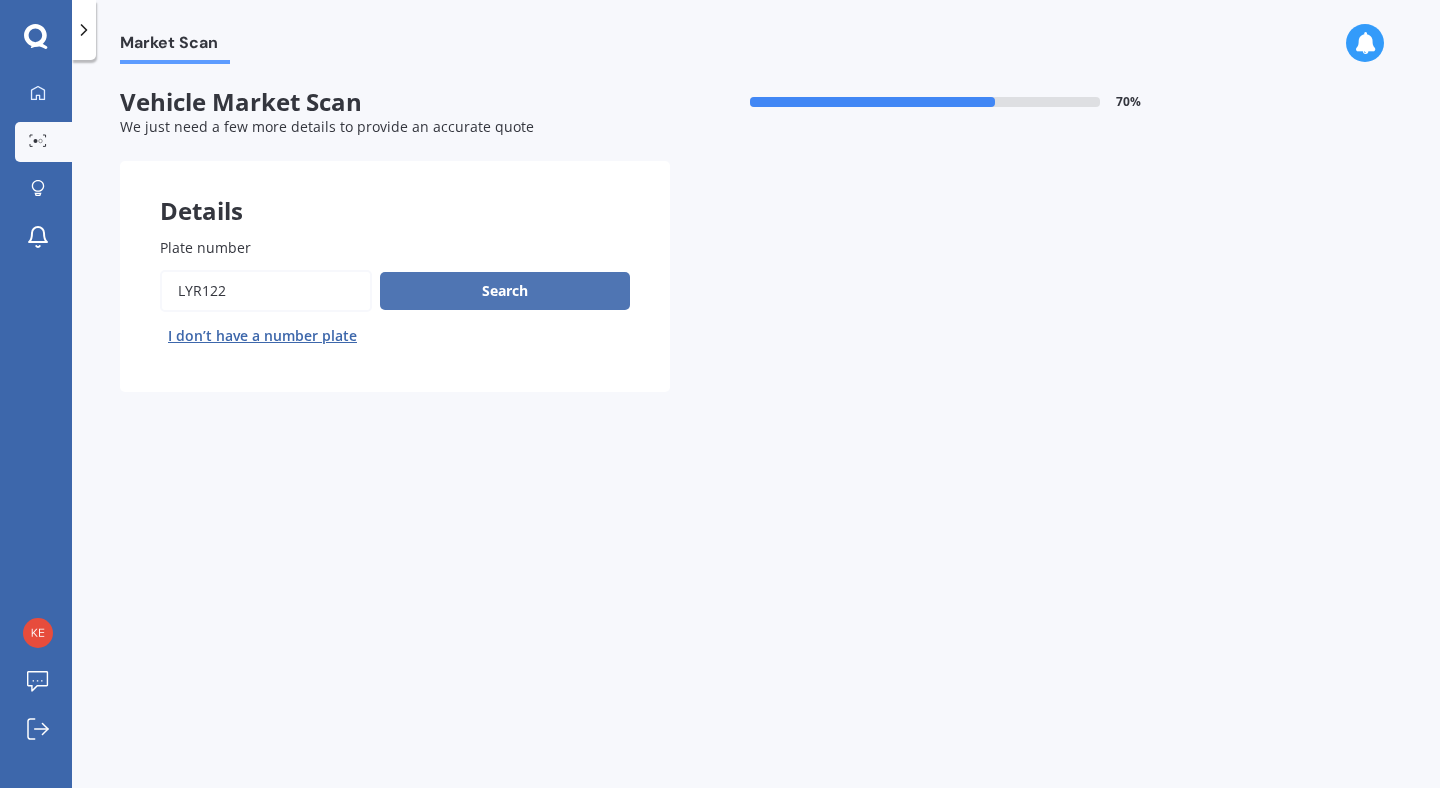 click on "Search" at bounding box center (505, 291) 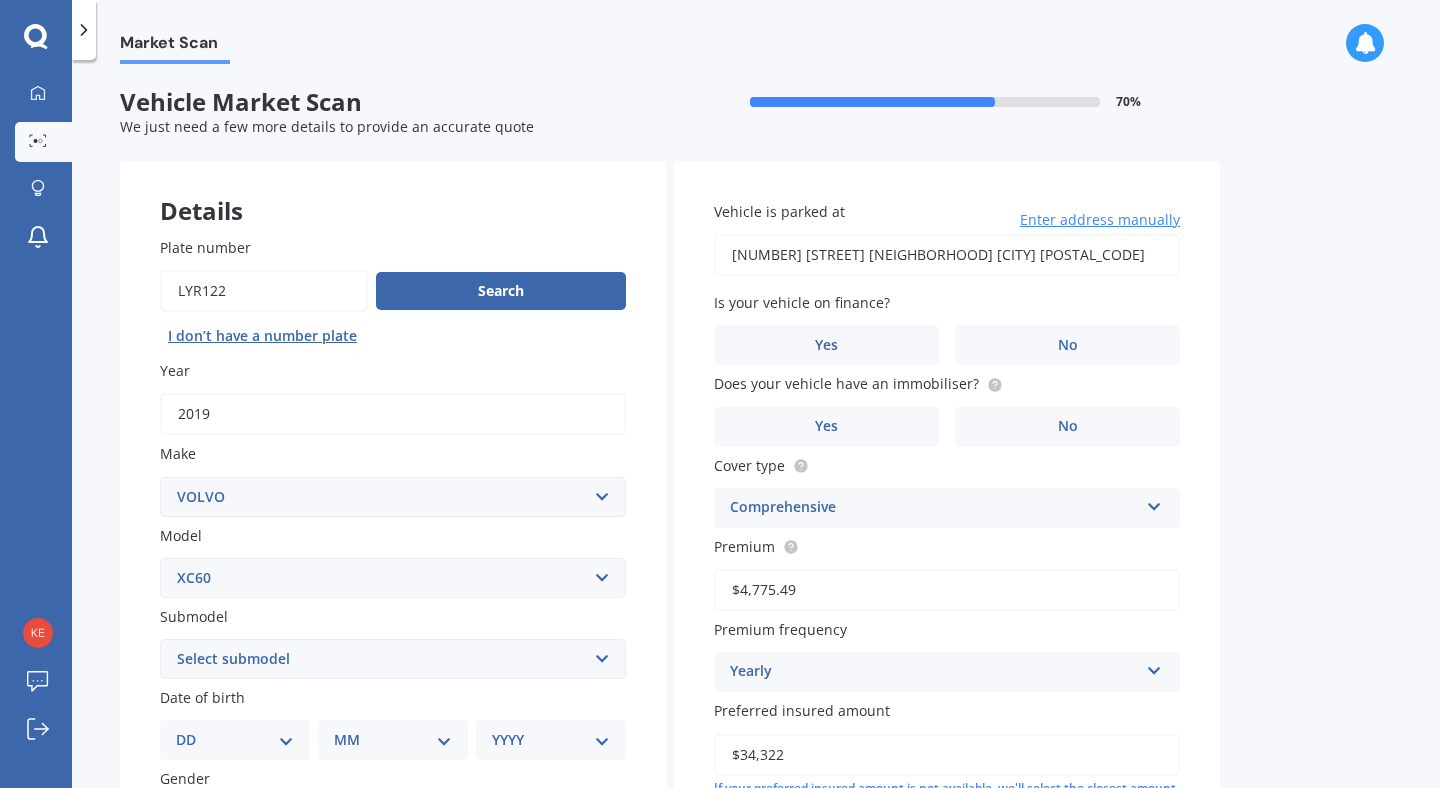 type 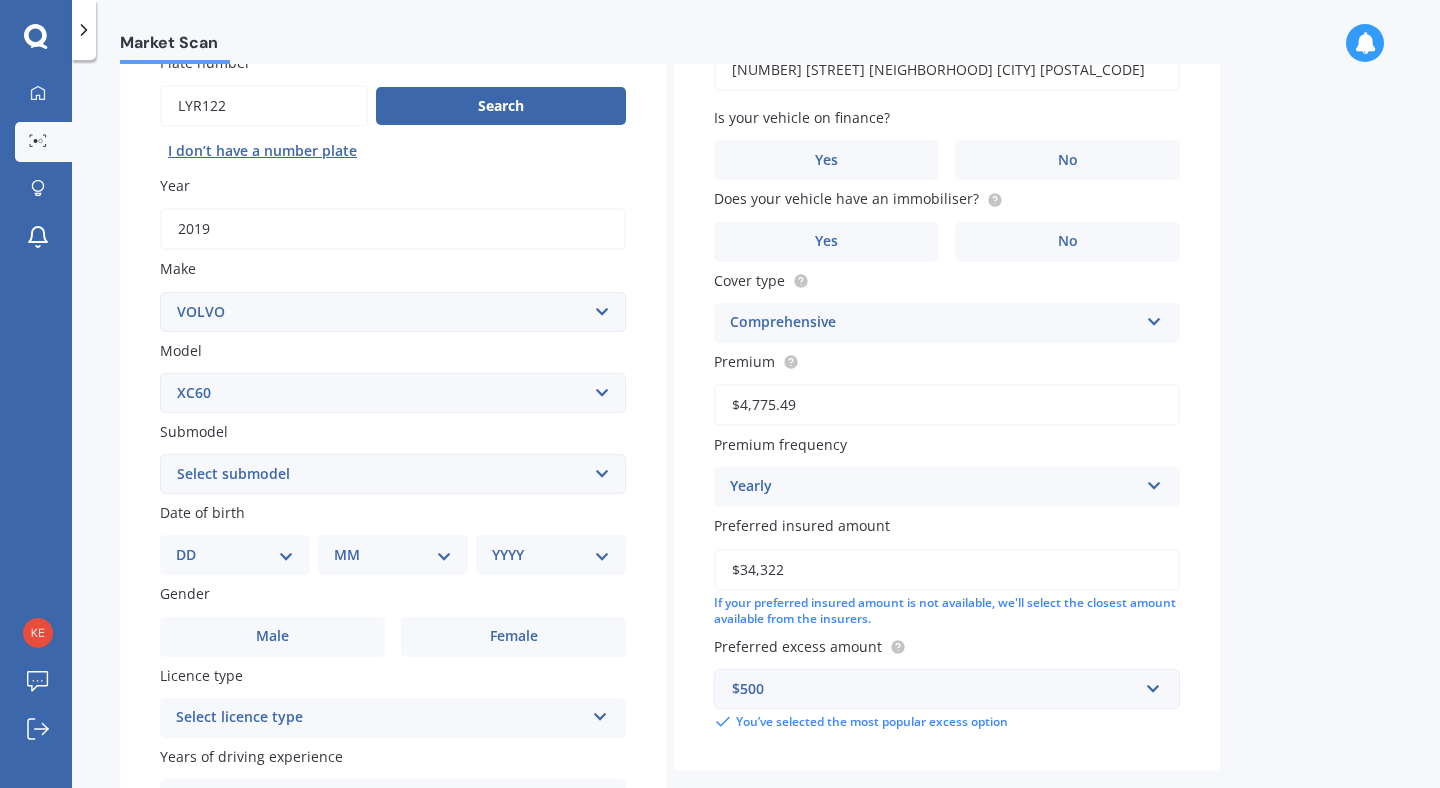 scroll, scrollTop: 191, scrollLeft: 0, axis: vertical 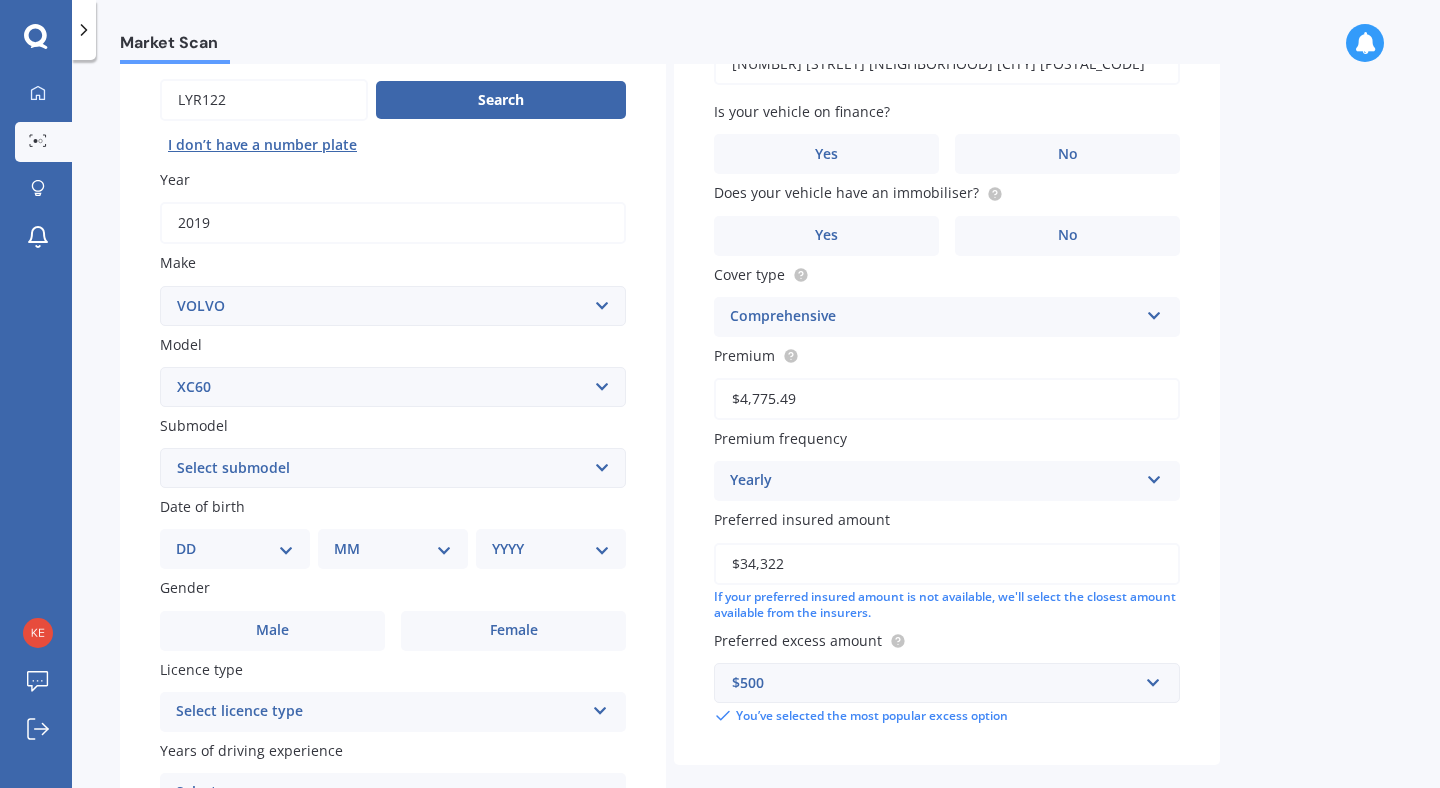 click on "DD 01 02 03 04 05 06 07 08 09 10 11 12 13 14 15 16 17 18 19 20 21 22 23 24 25 26 27 28 29 30 31" at bounding box center (235, 549) 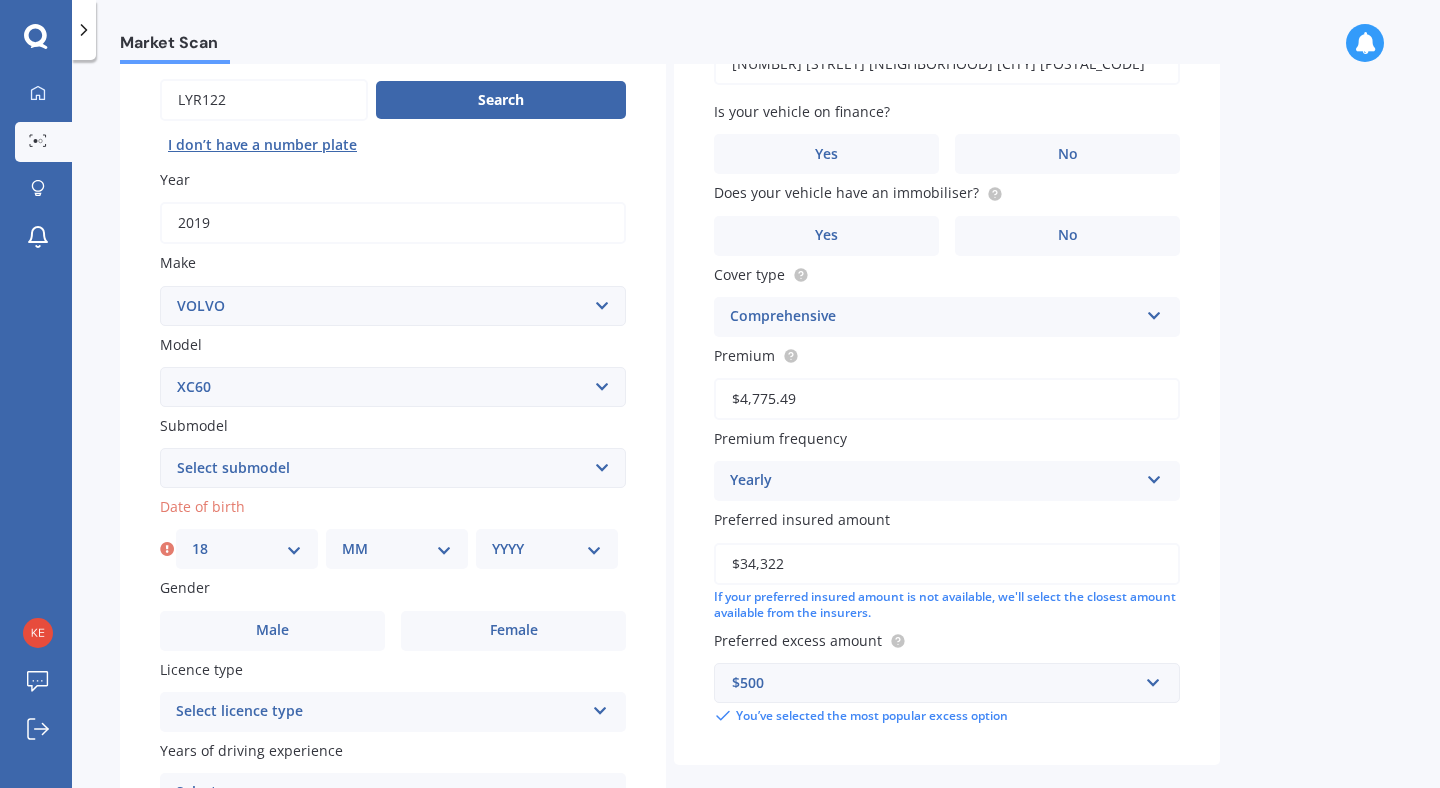 click on "MM 01 02 03 04 05 06 07 08 09 10 11 12" at bounding box center (397, 549) 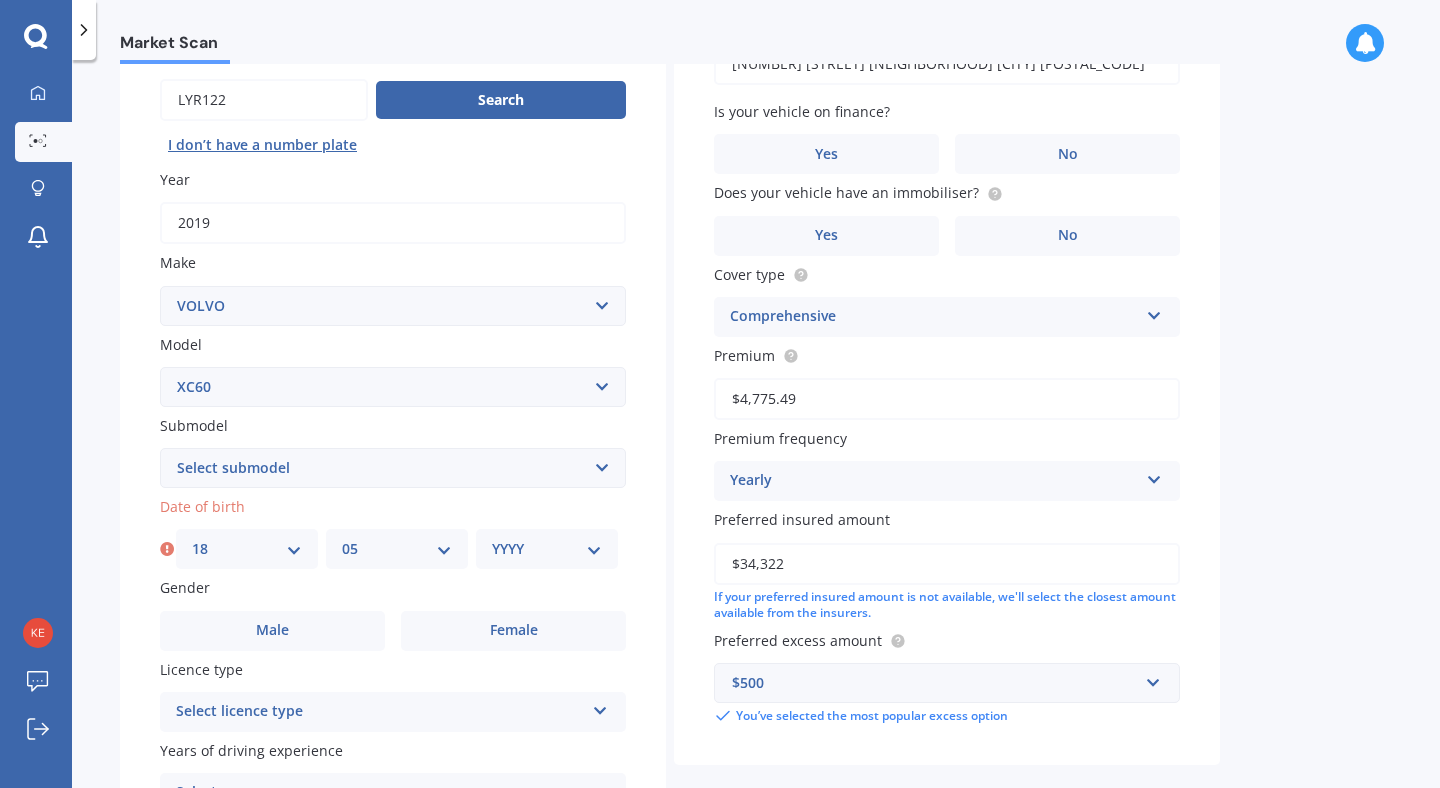 click on "Date of birth DD 01 02 03 04 05 06 07 08 09 10 11 12 13 14 15 16 17 18 19 20 21 22 23 24 25 26 27 28 29 30 31 MM 01 02 03 04 05 06 07 08 09 10 11 12 YYYY 2025 2024 2023 2022 2021 2020 2019 2018 2017 2016 2015 2014 2013 2012 2011 2010 2009 2008 2007 2006 2005 2004 2003 2002 2001 2000 1999 1998 1997 1996 1995 1994 1993 1992 1991 1990 1989 1988 1987 1986 1985 1984 1983 1982 1981 1980 1979 1978 1977 1976 1975 1974 1973 1972 1971 1970 1969 1968 1967 1966 1965 1964 1963 1962 1961 1960 1959 1958 1957 1956 1955 1954 1953 1952 1951 1950 1949 1948 1947 1946 1945 1944 1943 1942 1941 1940 1939 1938 1937 1936 1935 1934 1933 1932 1931 1930 1929 1928 1927 1926" at bounding box center [393, 532] 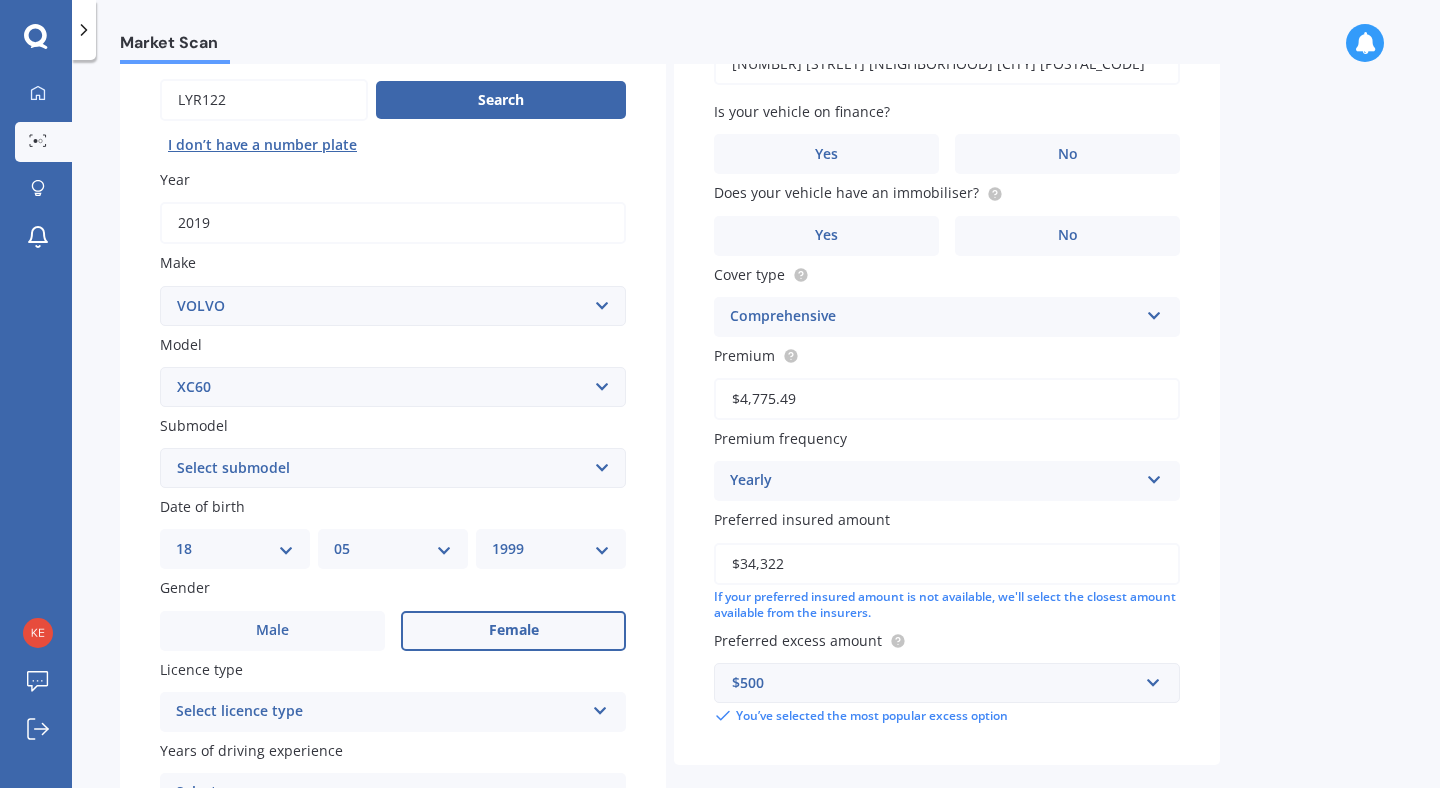 click on "Female" at bounding box center [513, 631] 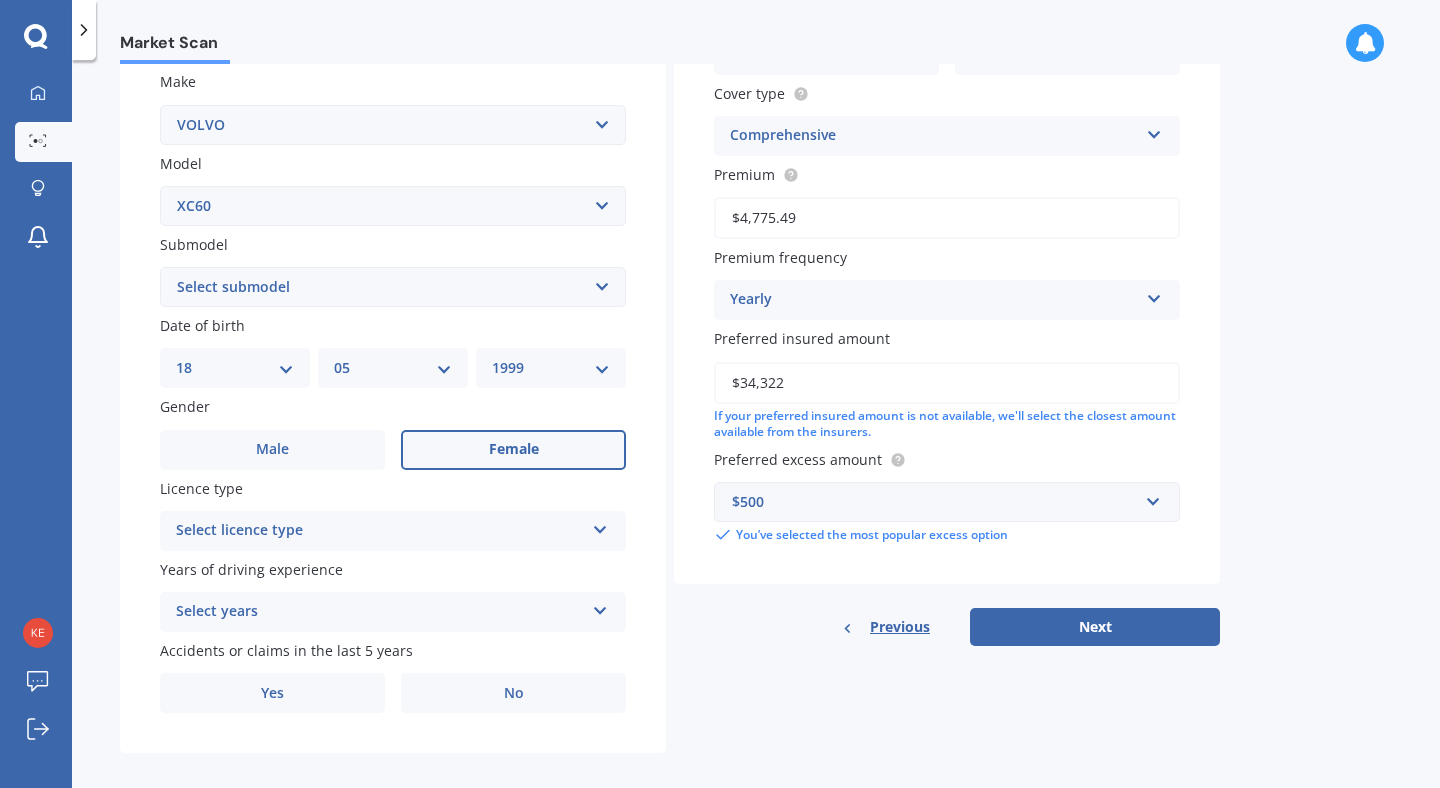 scroll, scrollTop: 394, scrollLeft: 0, axis: vertical 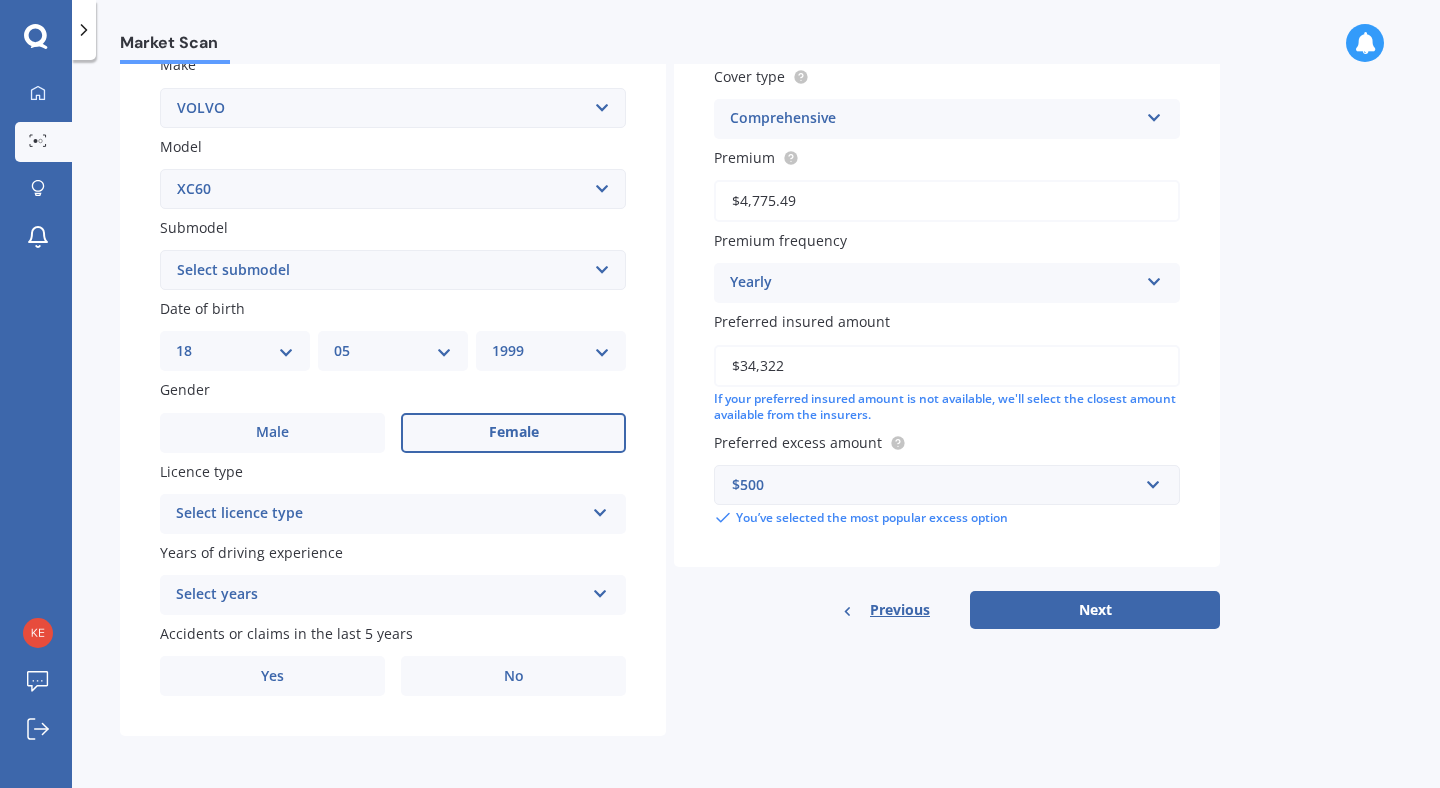 click on "Select licence type NZ Full NZ Restricted NZ Learners Australia United Kingdom Ireland South Africa International / Other overseas licence" at bounding box center (393, 514) 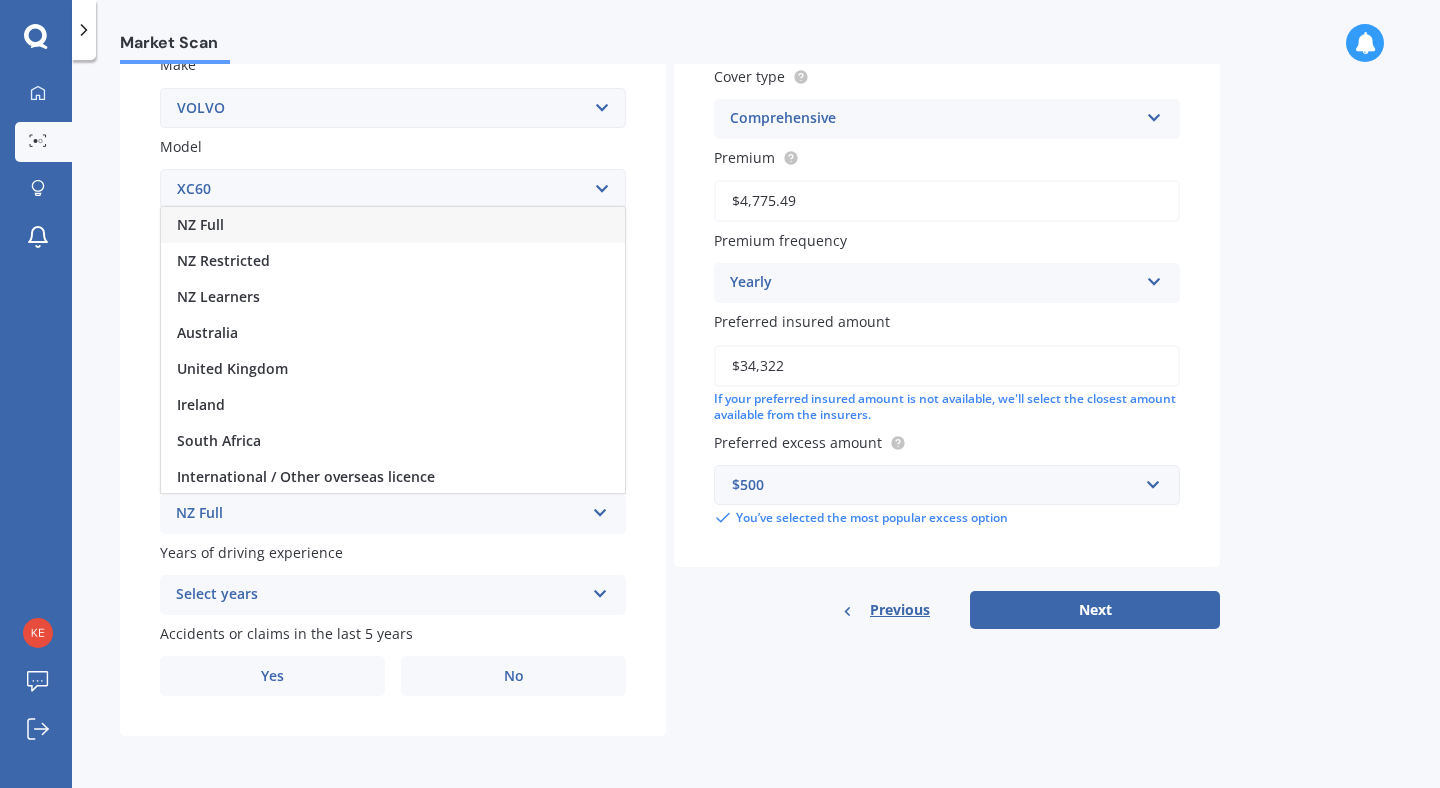click on "NZ Full" at bounding box center (393, 225) 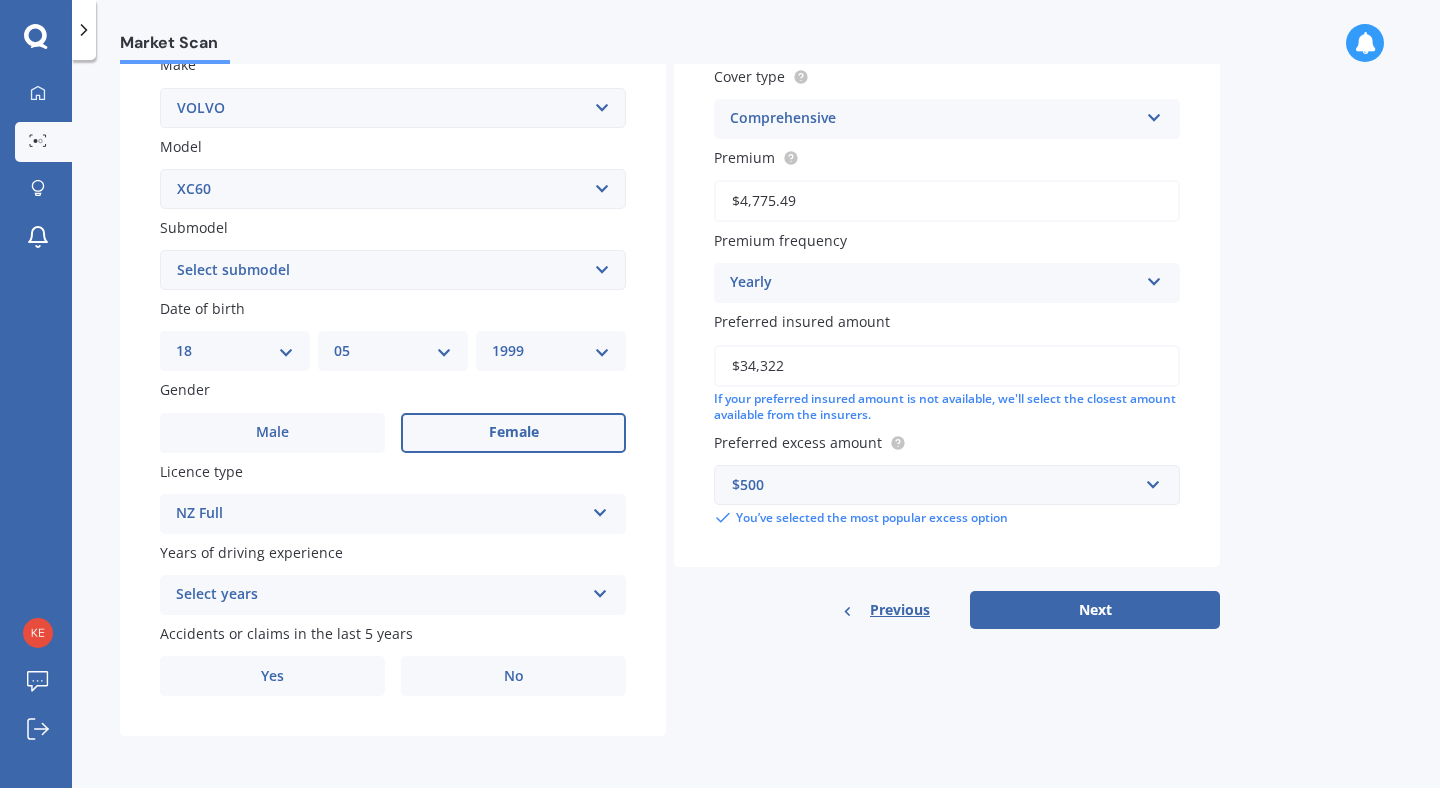 click on "Select years" at bounding box center [380, 595] 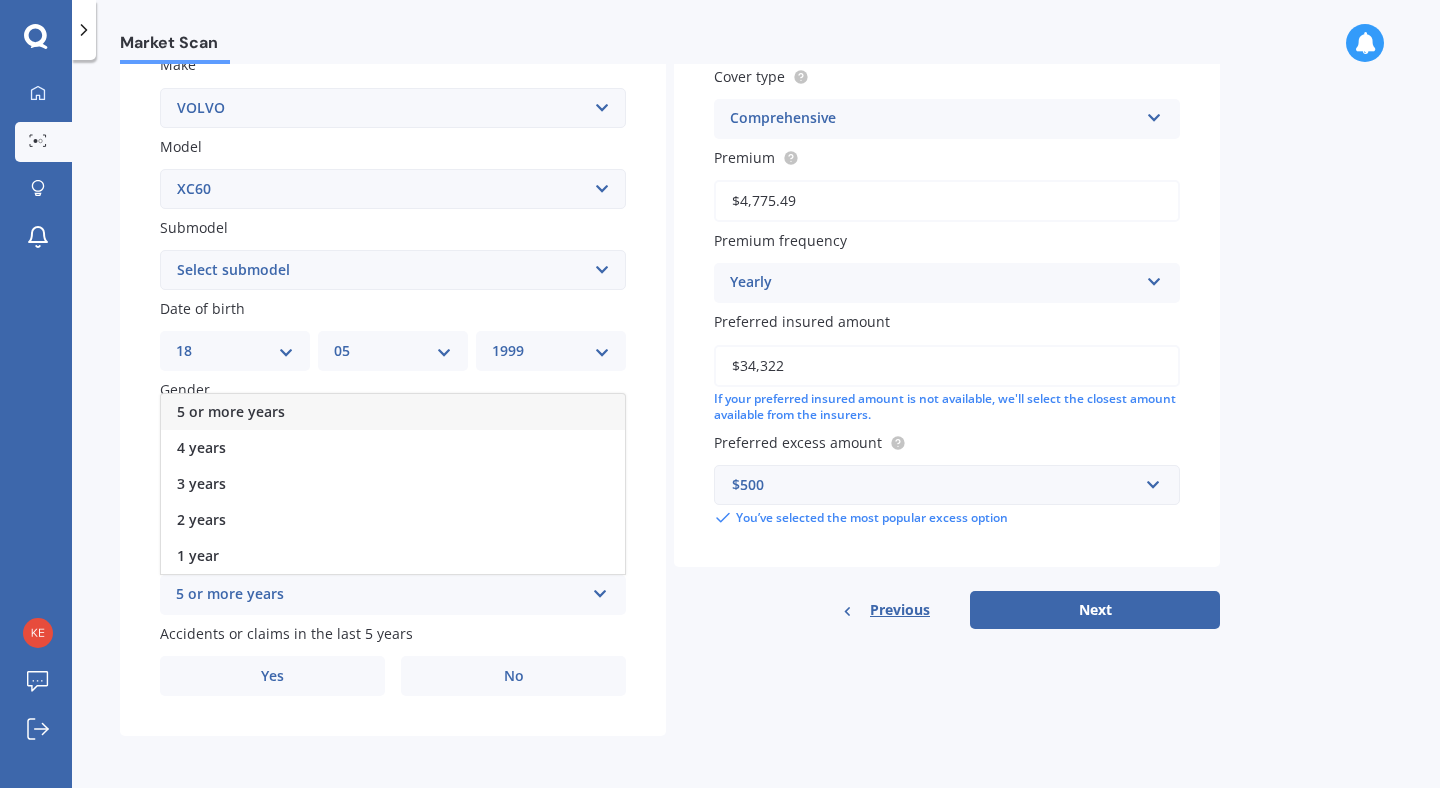 click on "5 or more years" at bounding box center [231, 411] 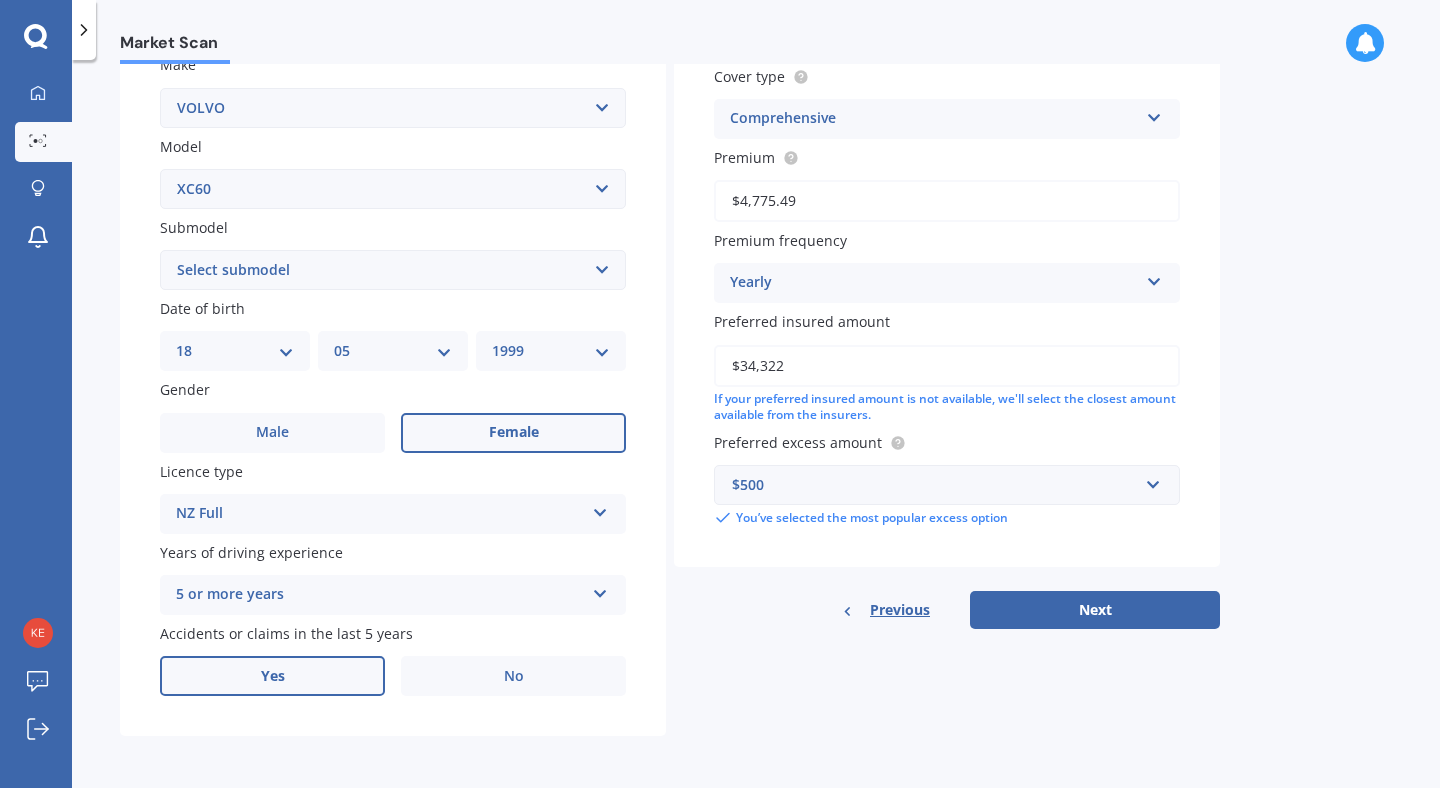 click on "Yes" at bounding box center [272, 433] 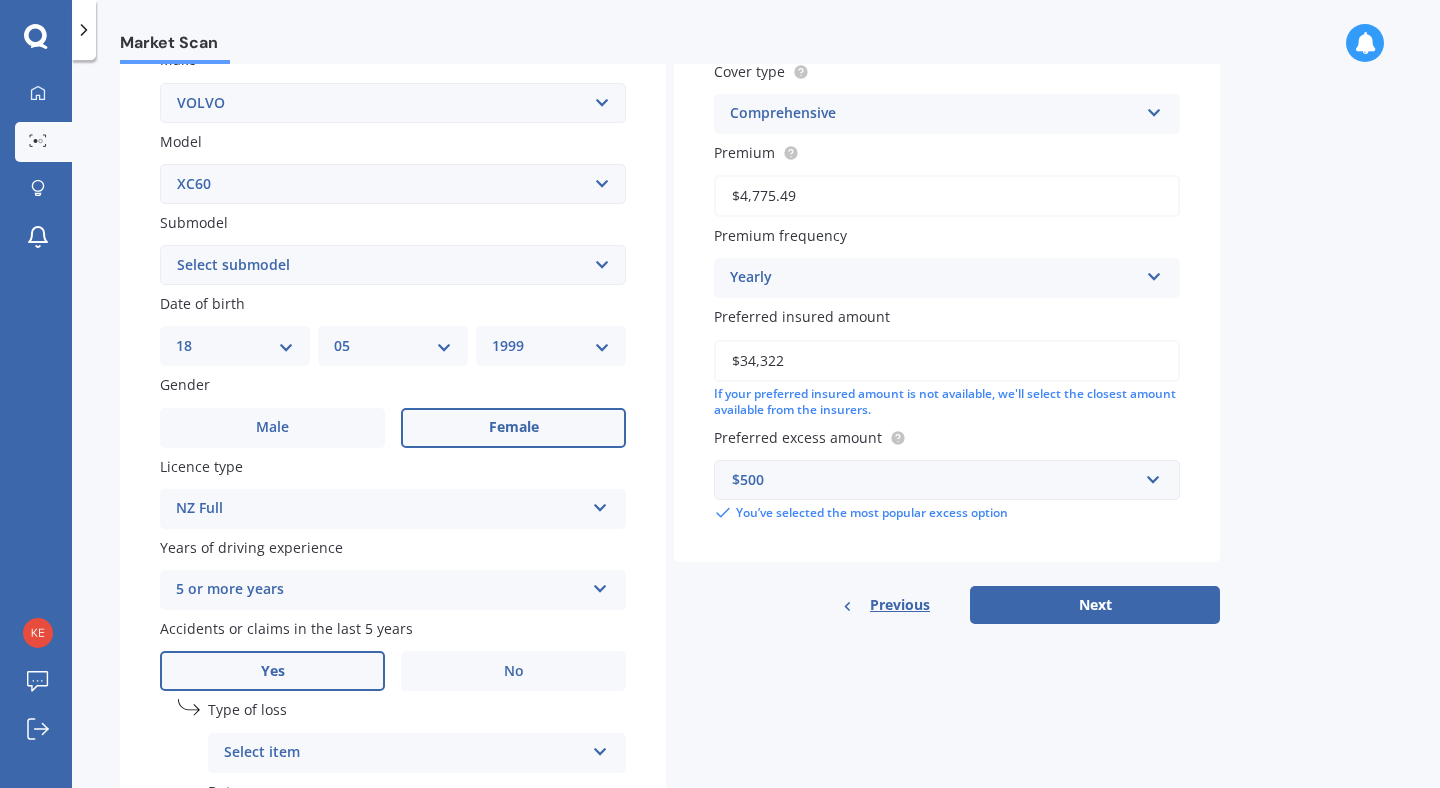 scroll, scrollTop: 567, scrollLeft: 0, axis: vertical 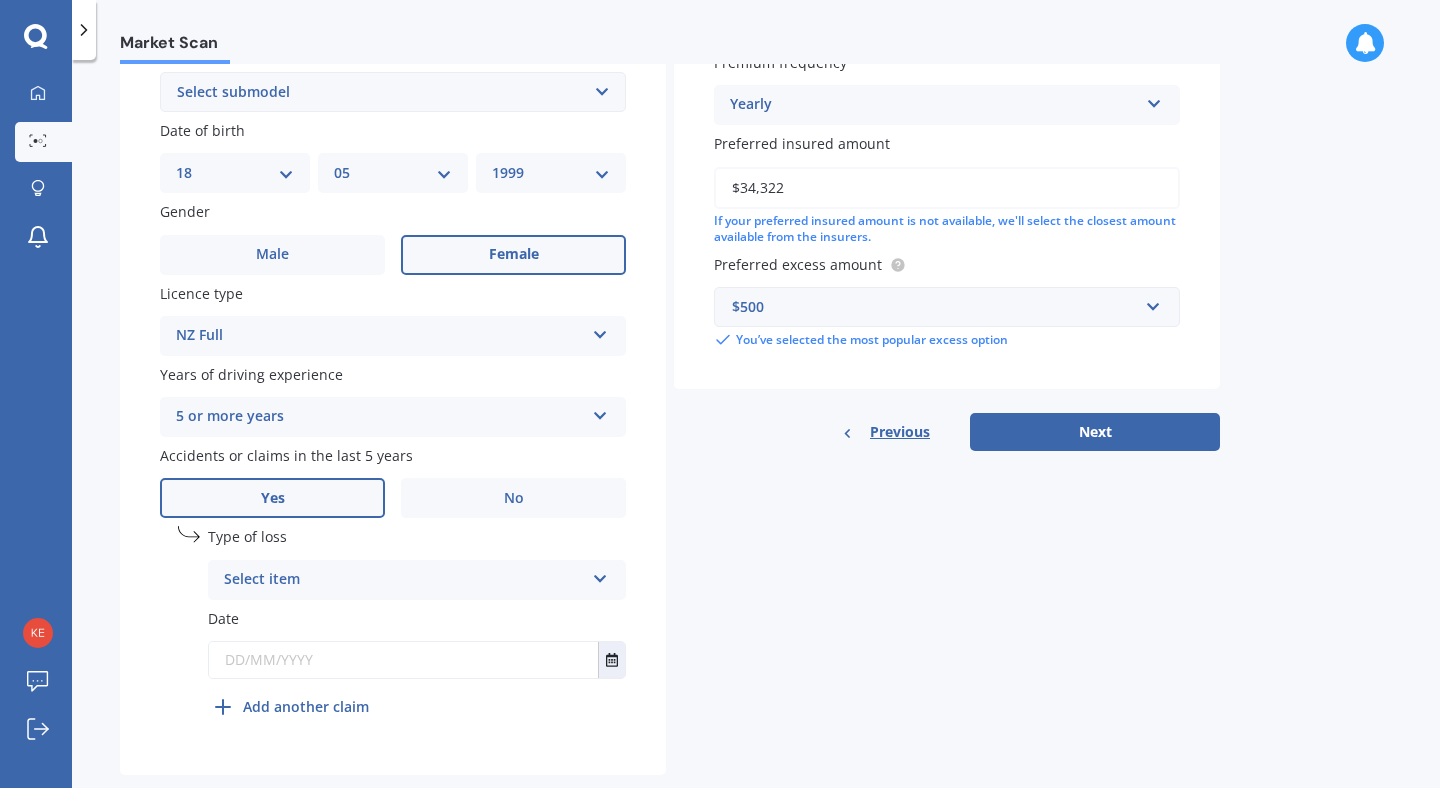 click on "Select item" at bounding box center (404, 580) 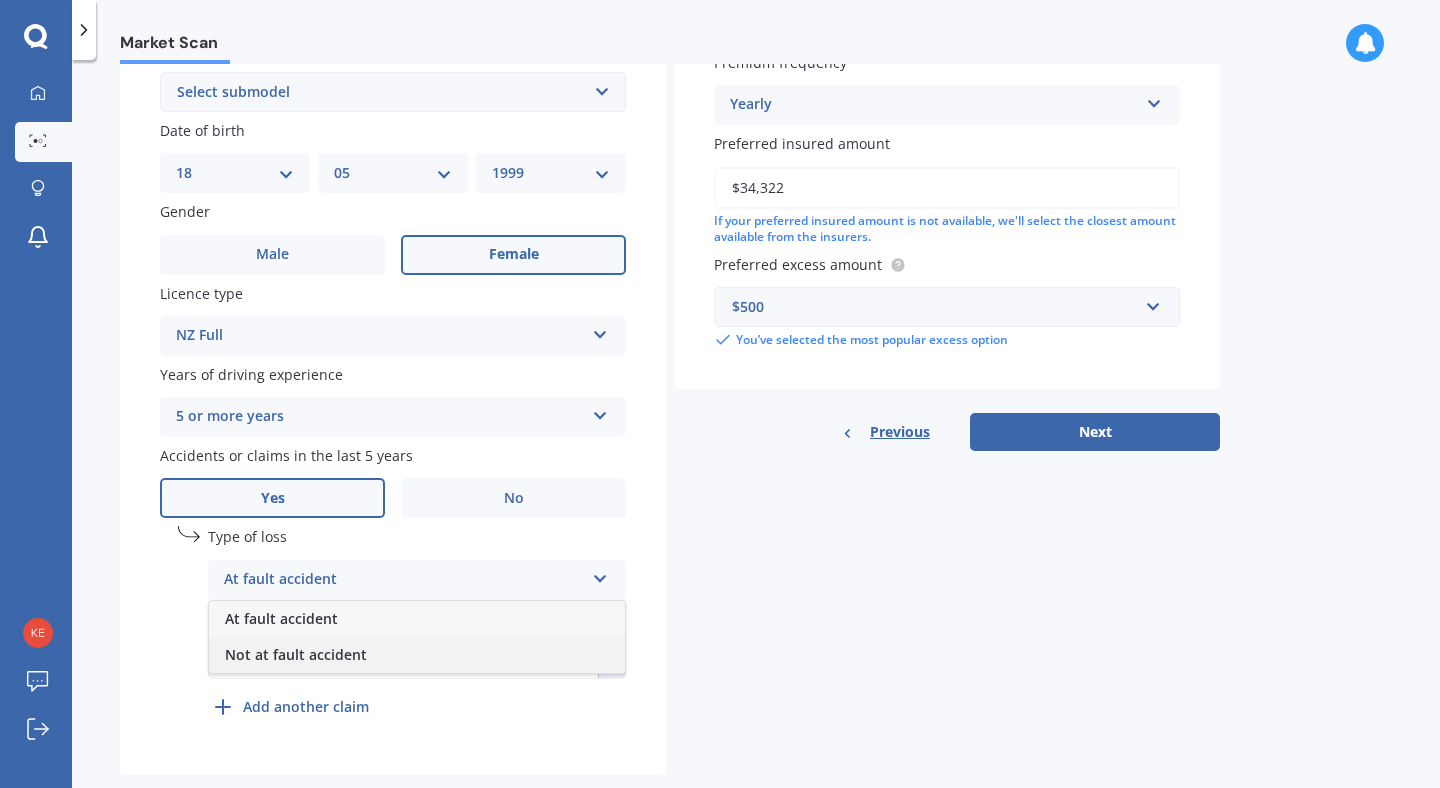 click on "Not at fault accident" at bounding box center (281, 618) 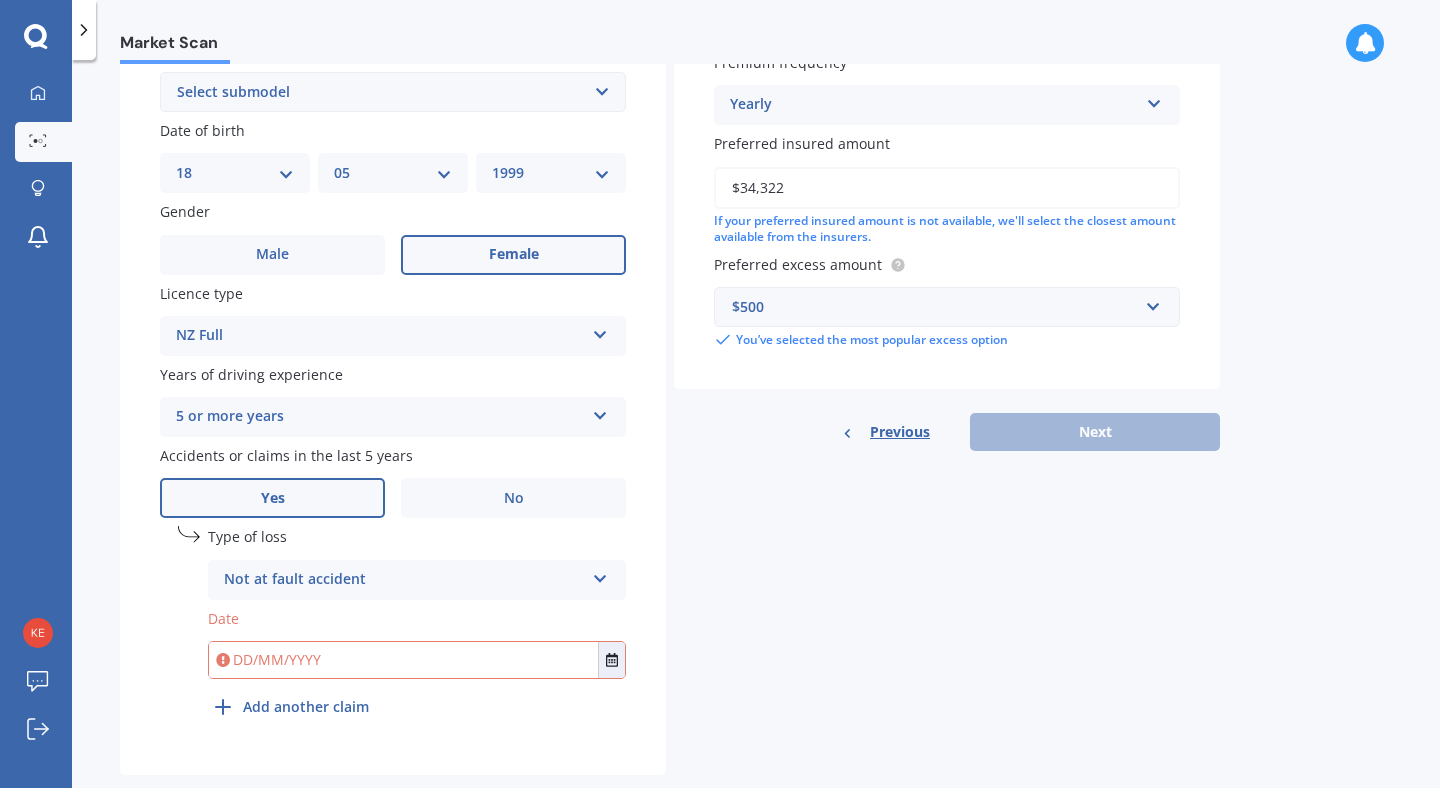 click at bounding box center [403, 660] 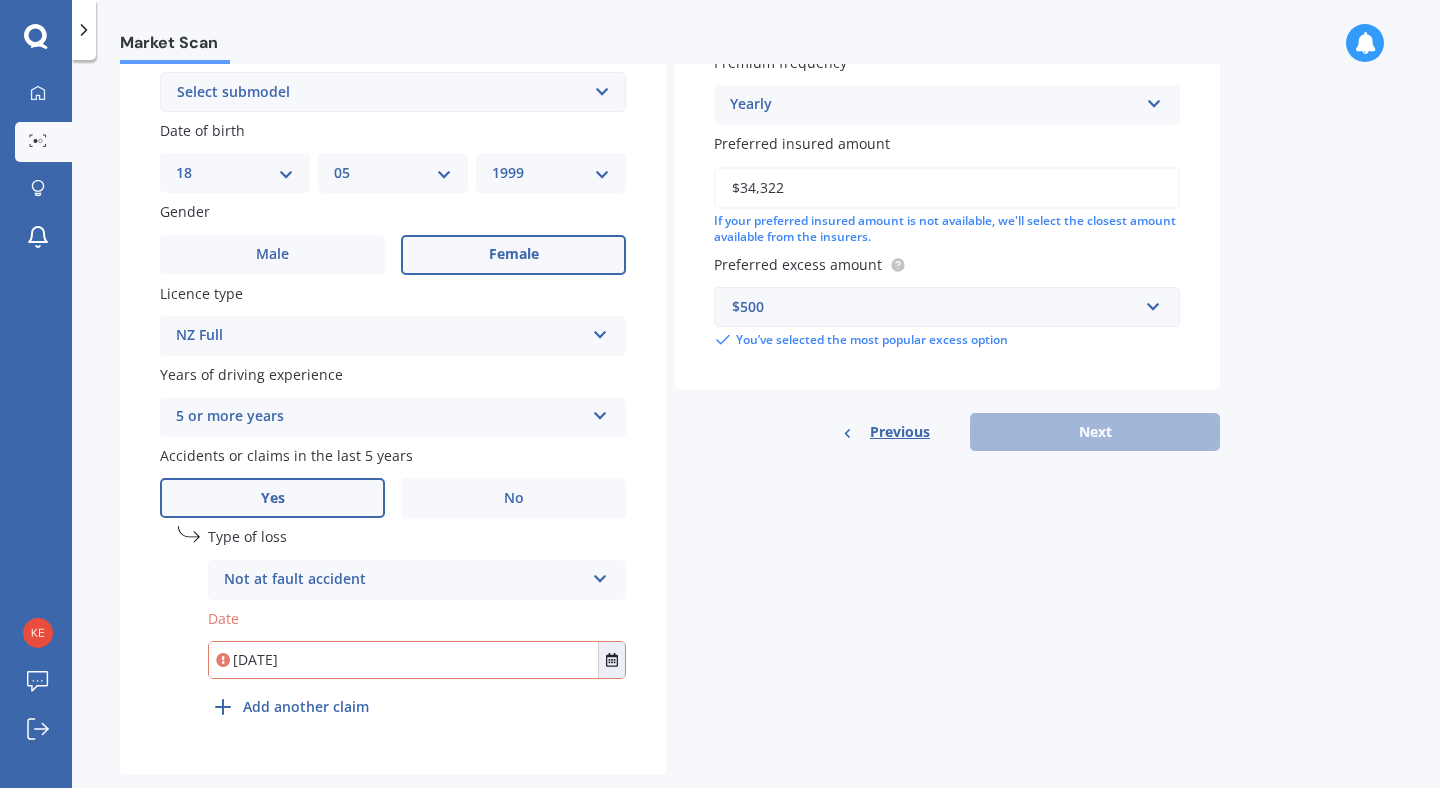 type on "[DATE]" 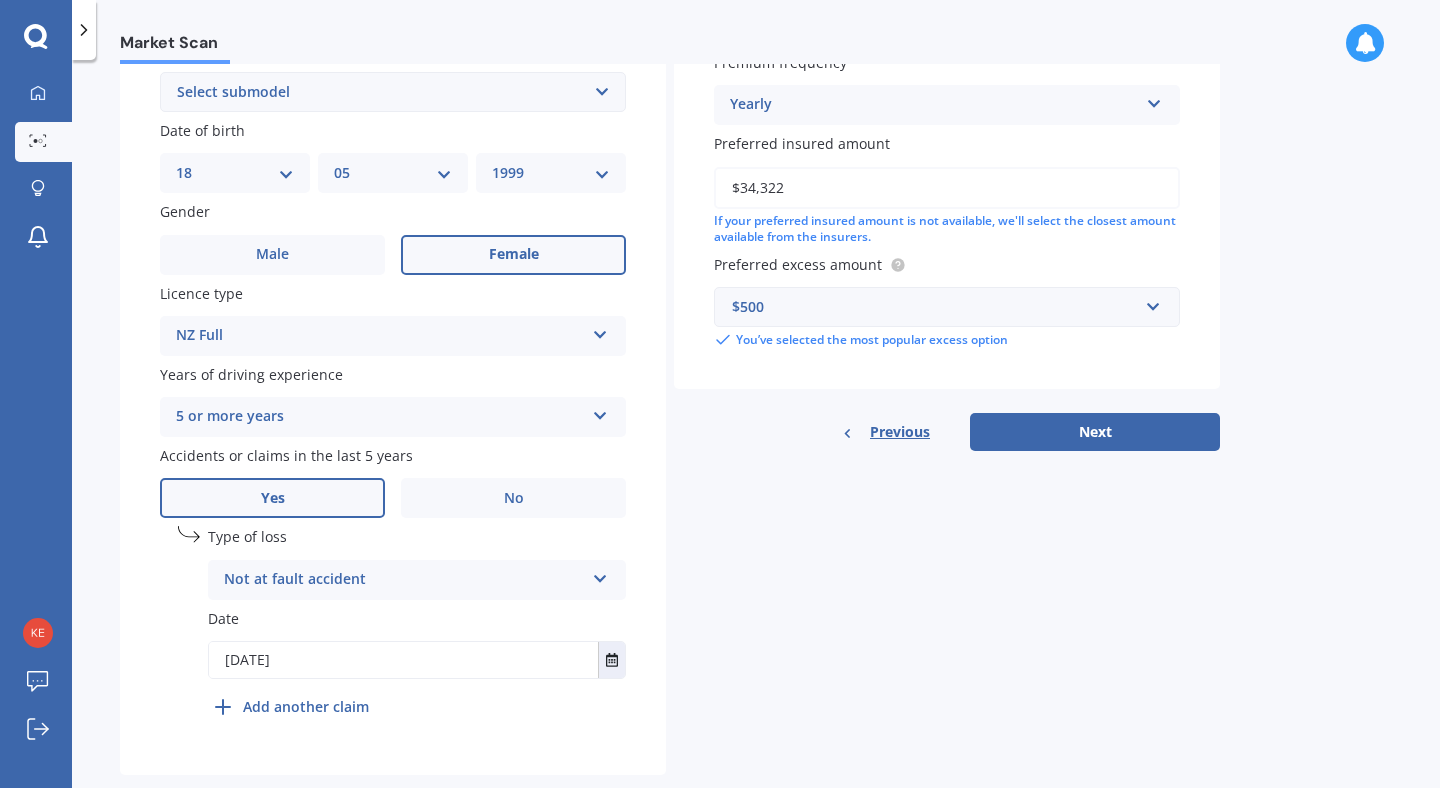 scroll, scrollTop: 612, scrollLeft: 0, axis: vertical 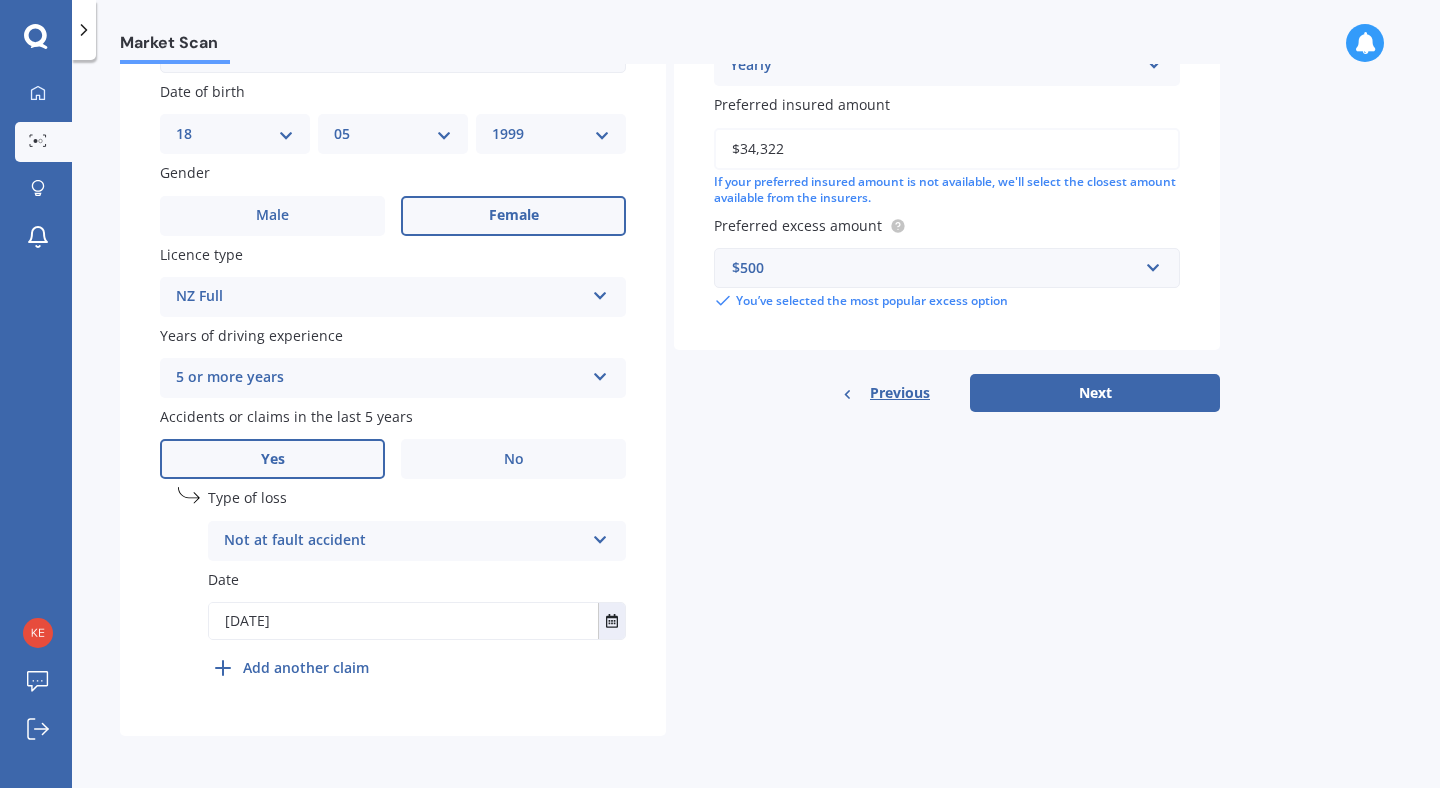 click on "Add another claim" at bounding box center (306, 667) 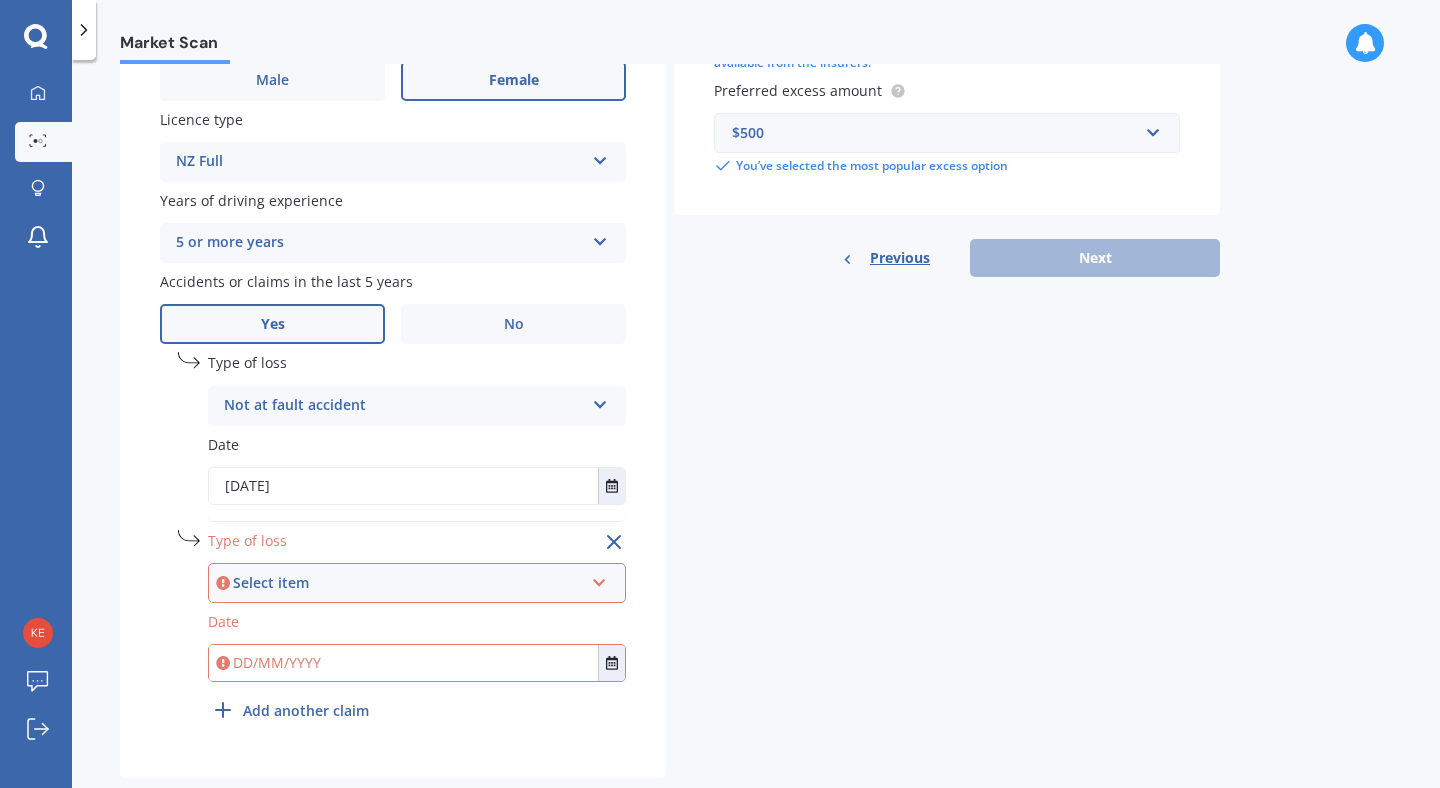scroll, scrollTop: 760, scrollLeft: 0, axis: vertical 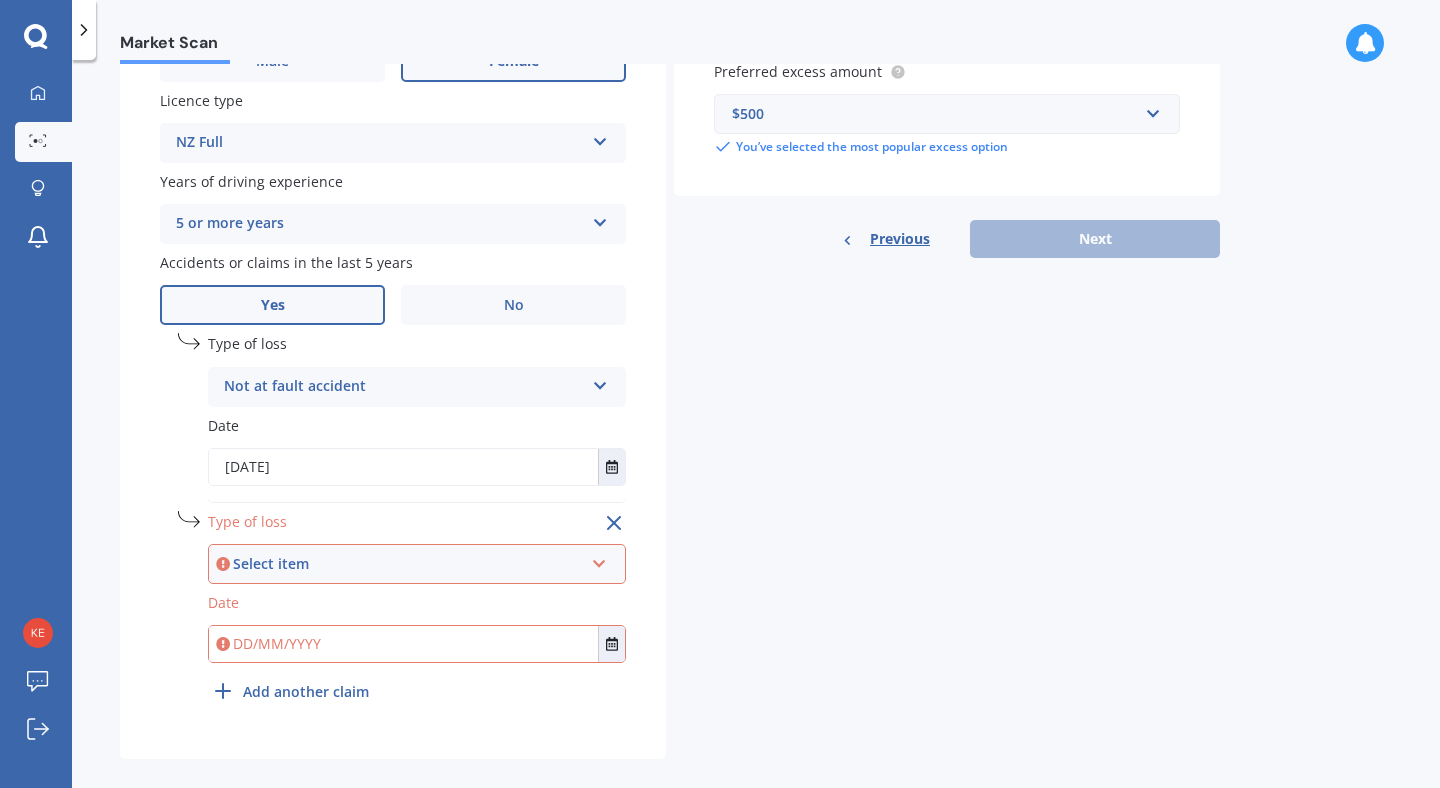 click on "Select item" at bounding box center (408, 564) 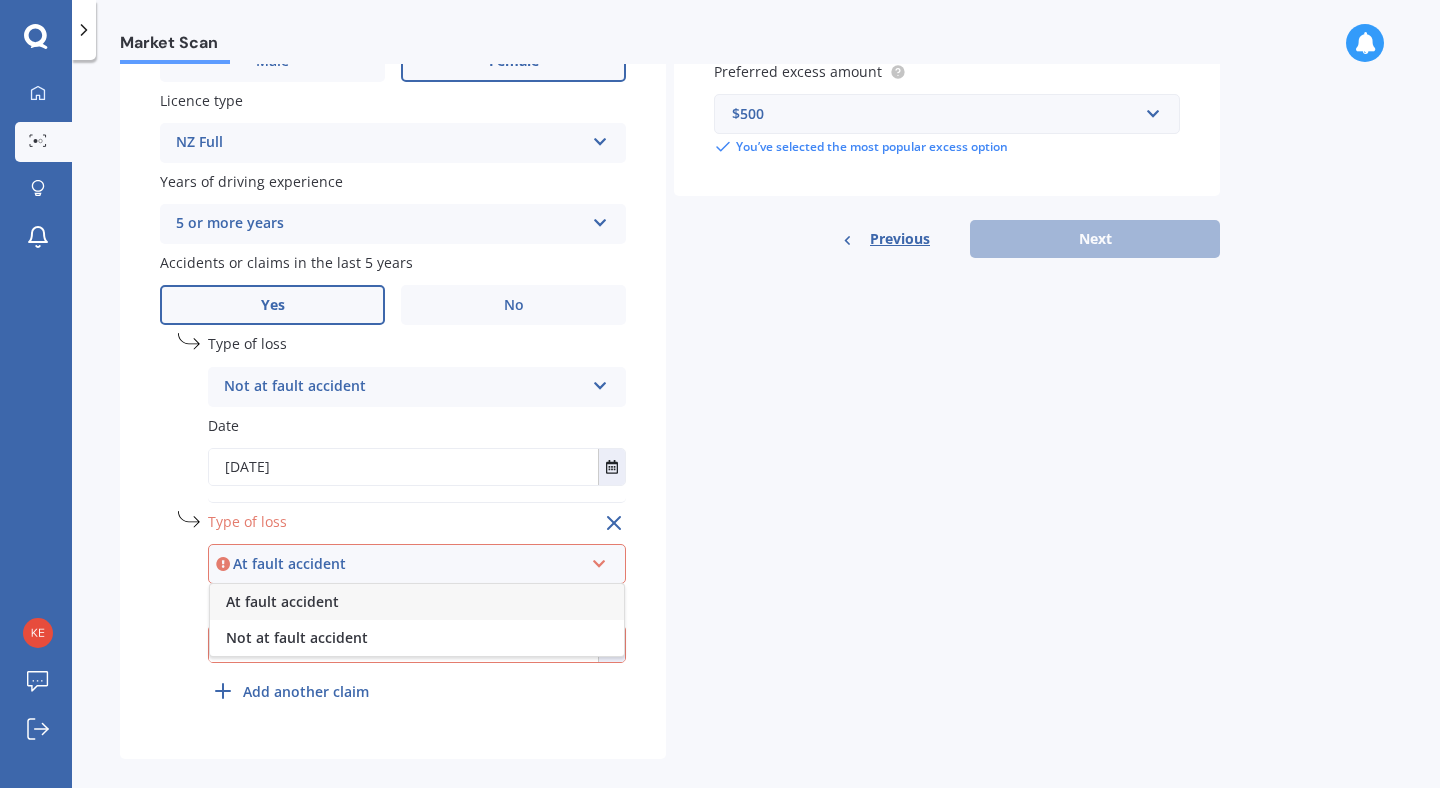 click on "At fault accident" at bounding box center (282, 601) 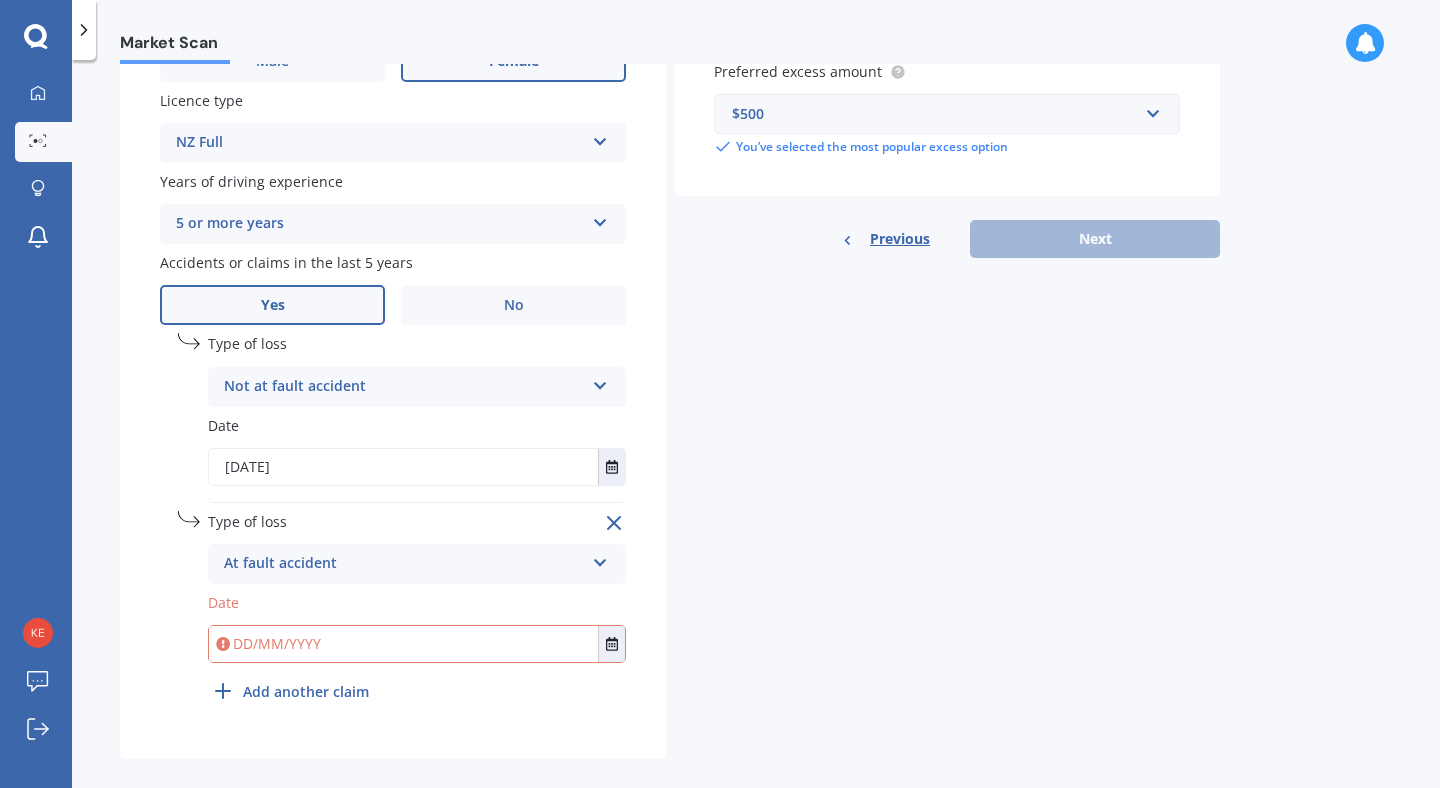 click at bounding box center (403, 644) 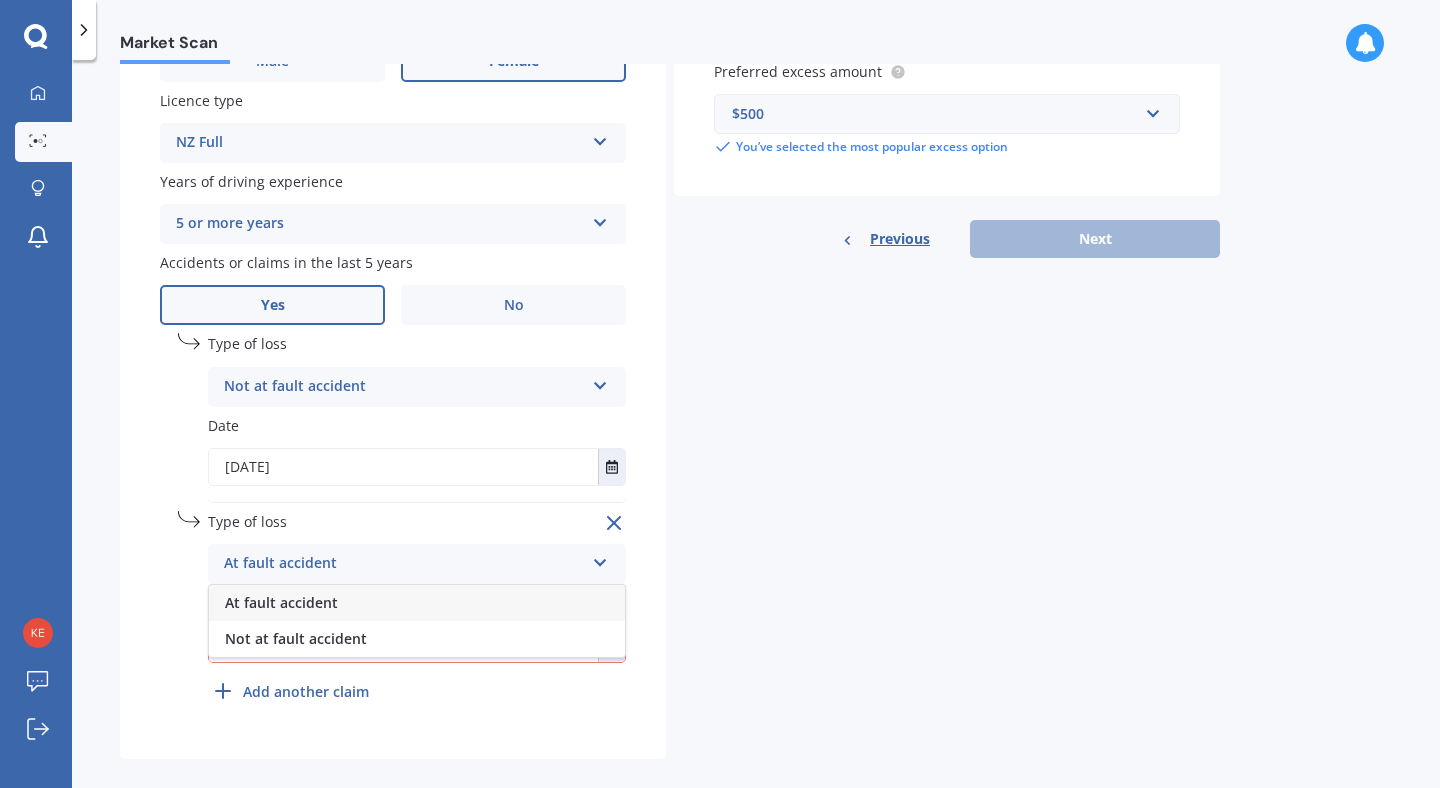click on "At fault accident" at bounding box center (404, 564) 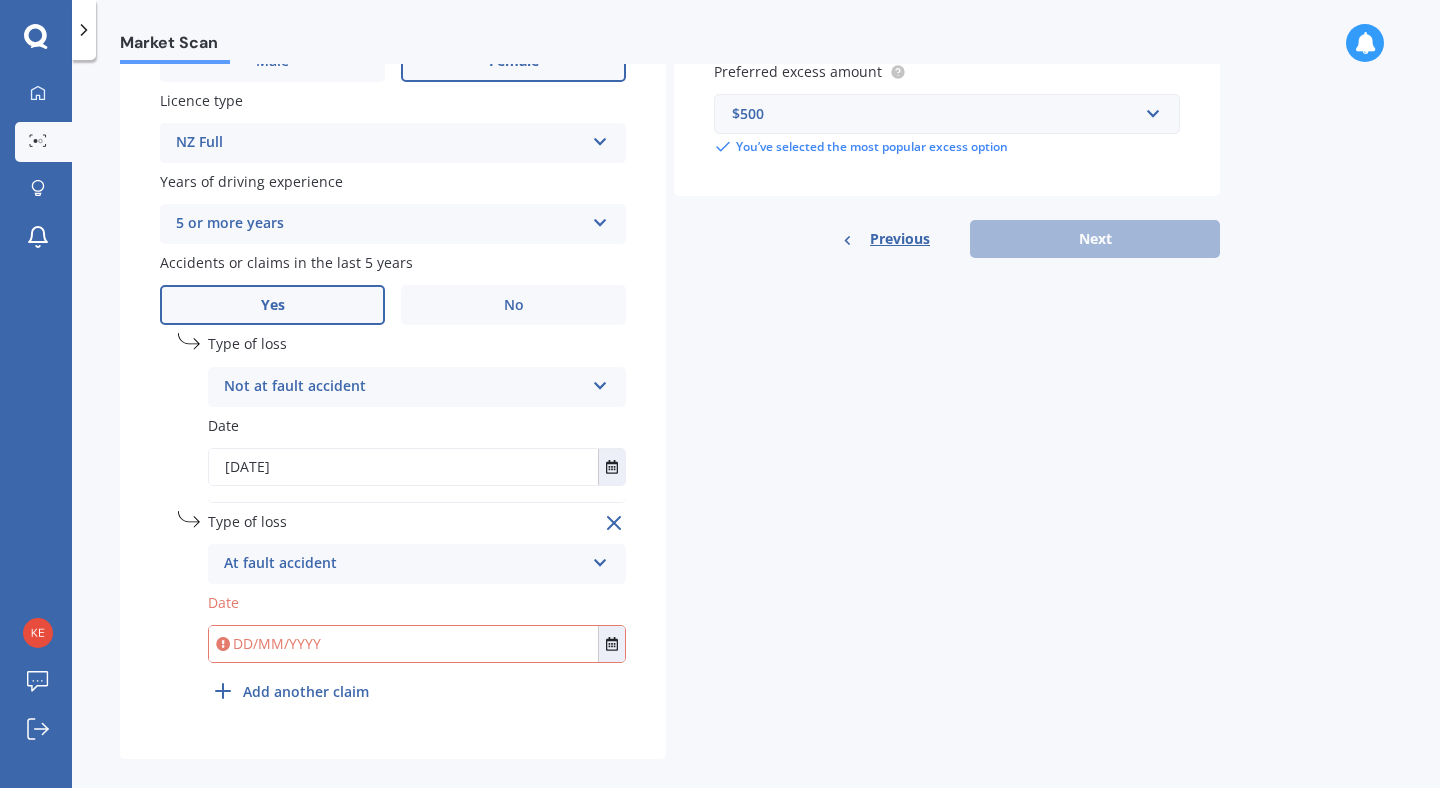 click at bounding box center (403, 644) 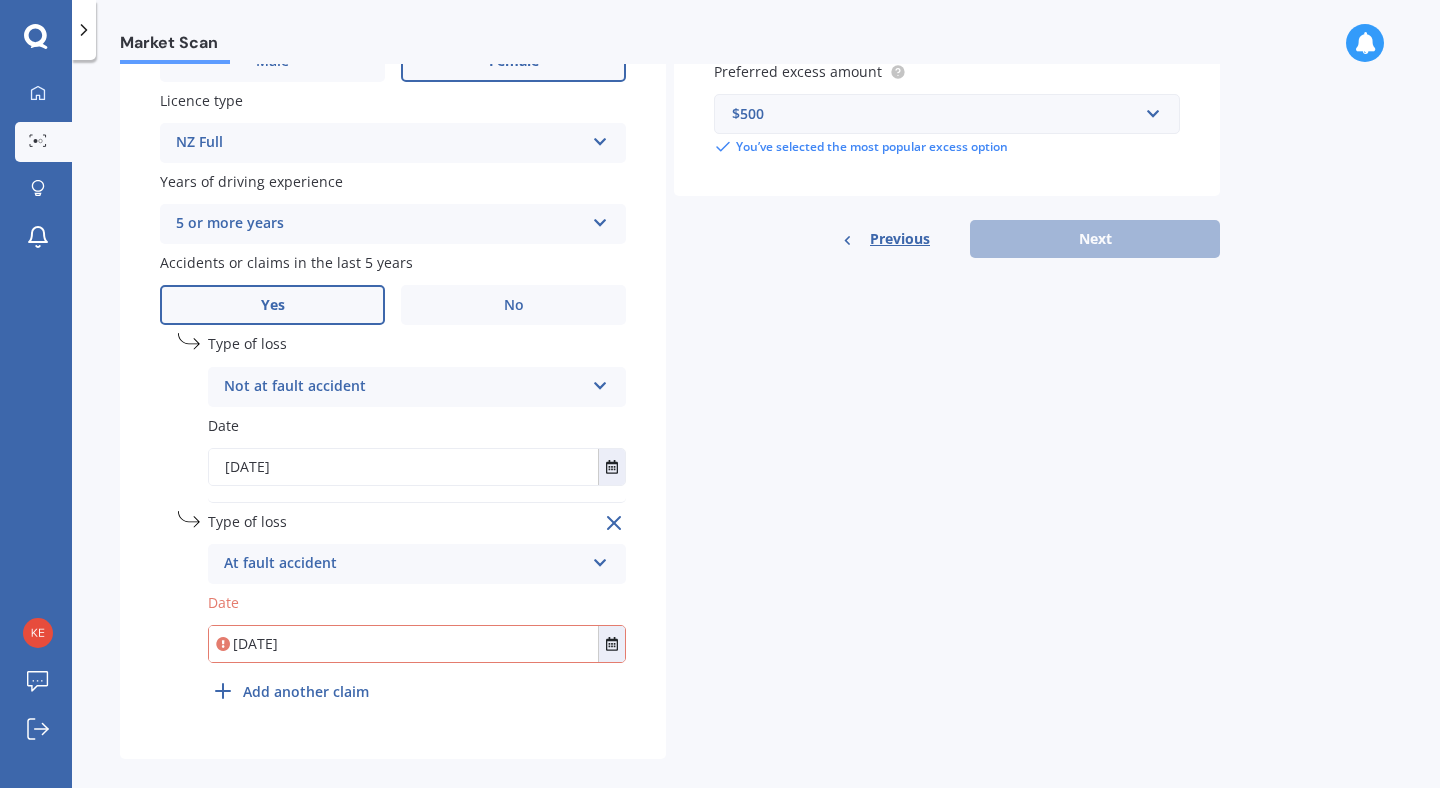 type on "[DATE]" 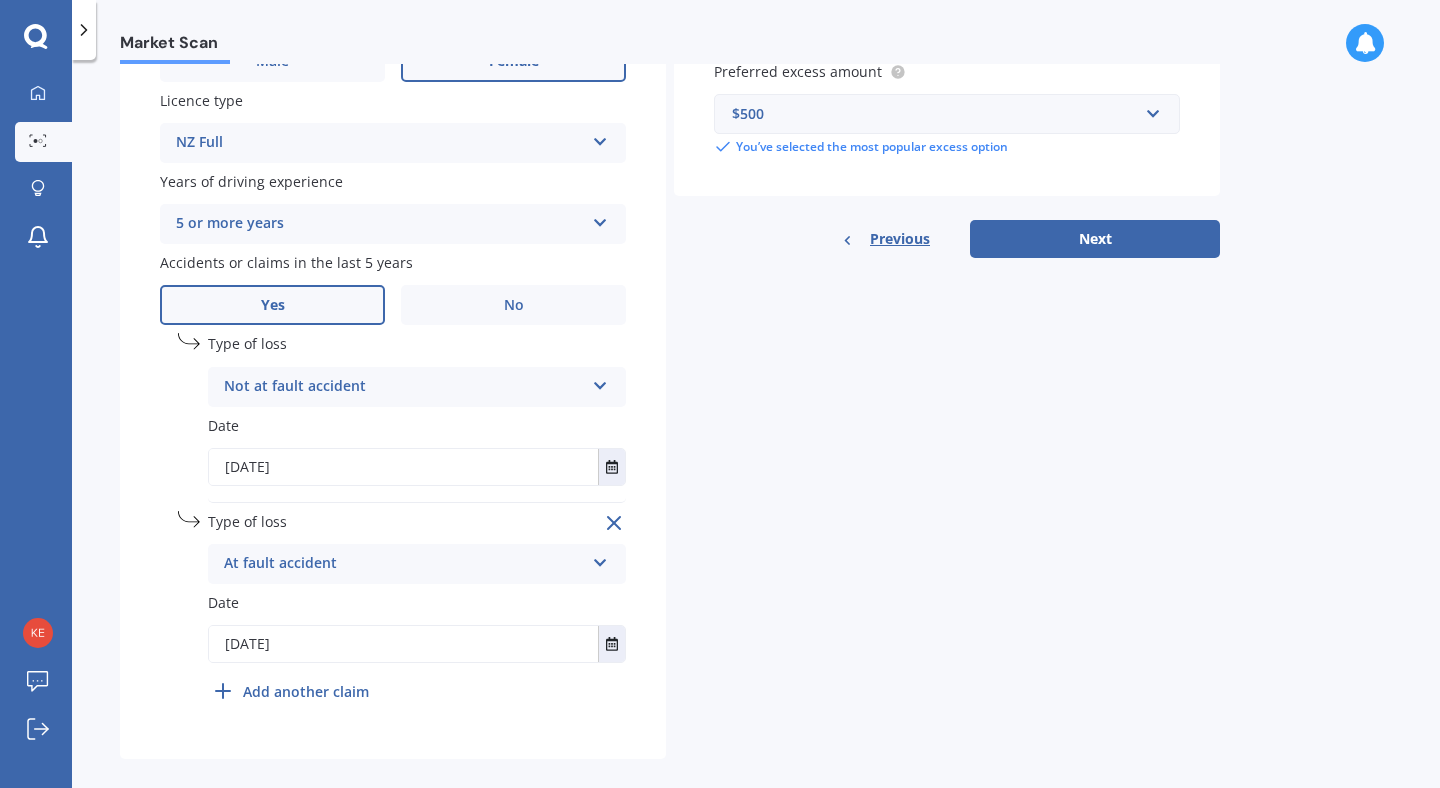 click on "Add another claim" at bounding box center [306, 691] 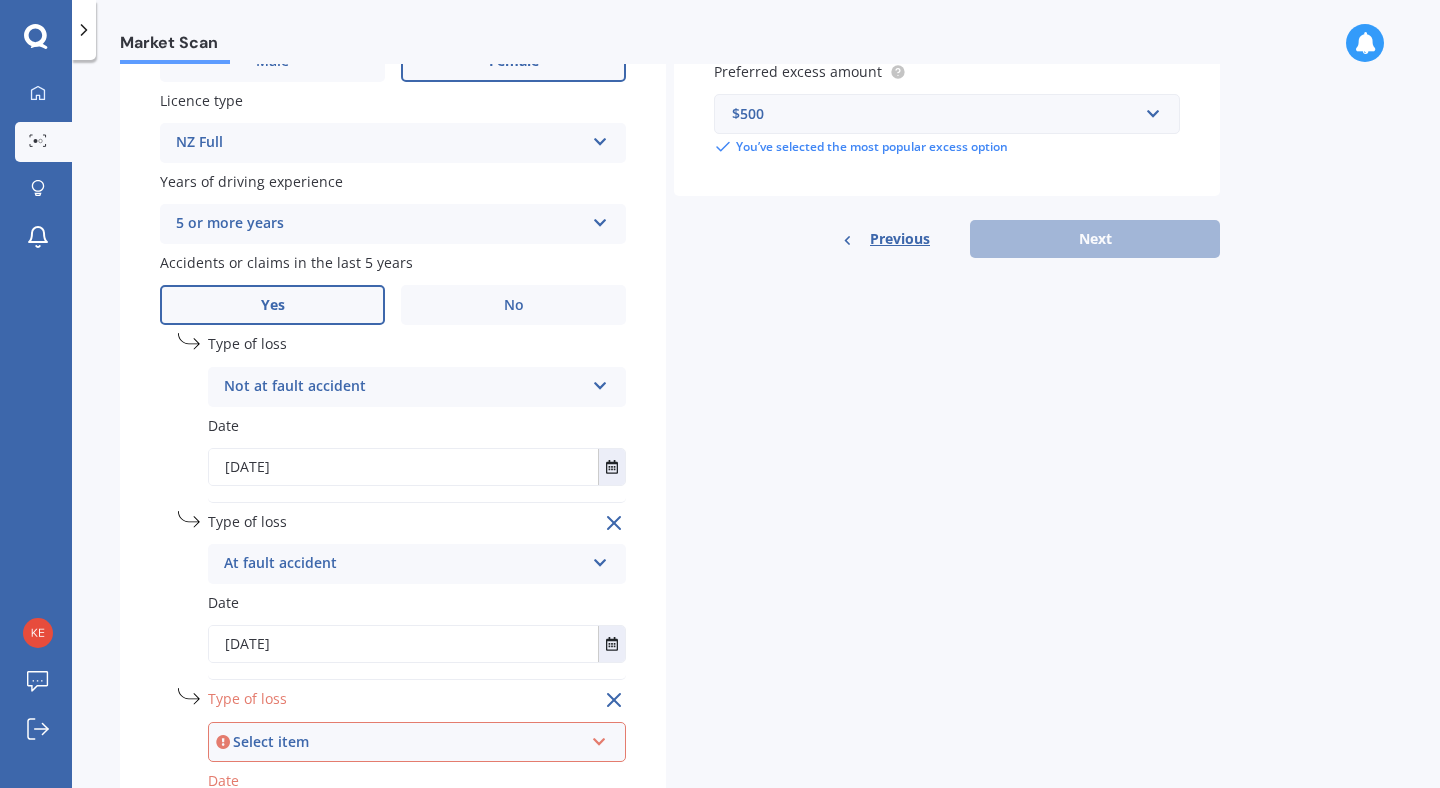 click on "Select item" at bounding box center [408, 742] 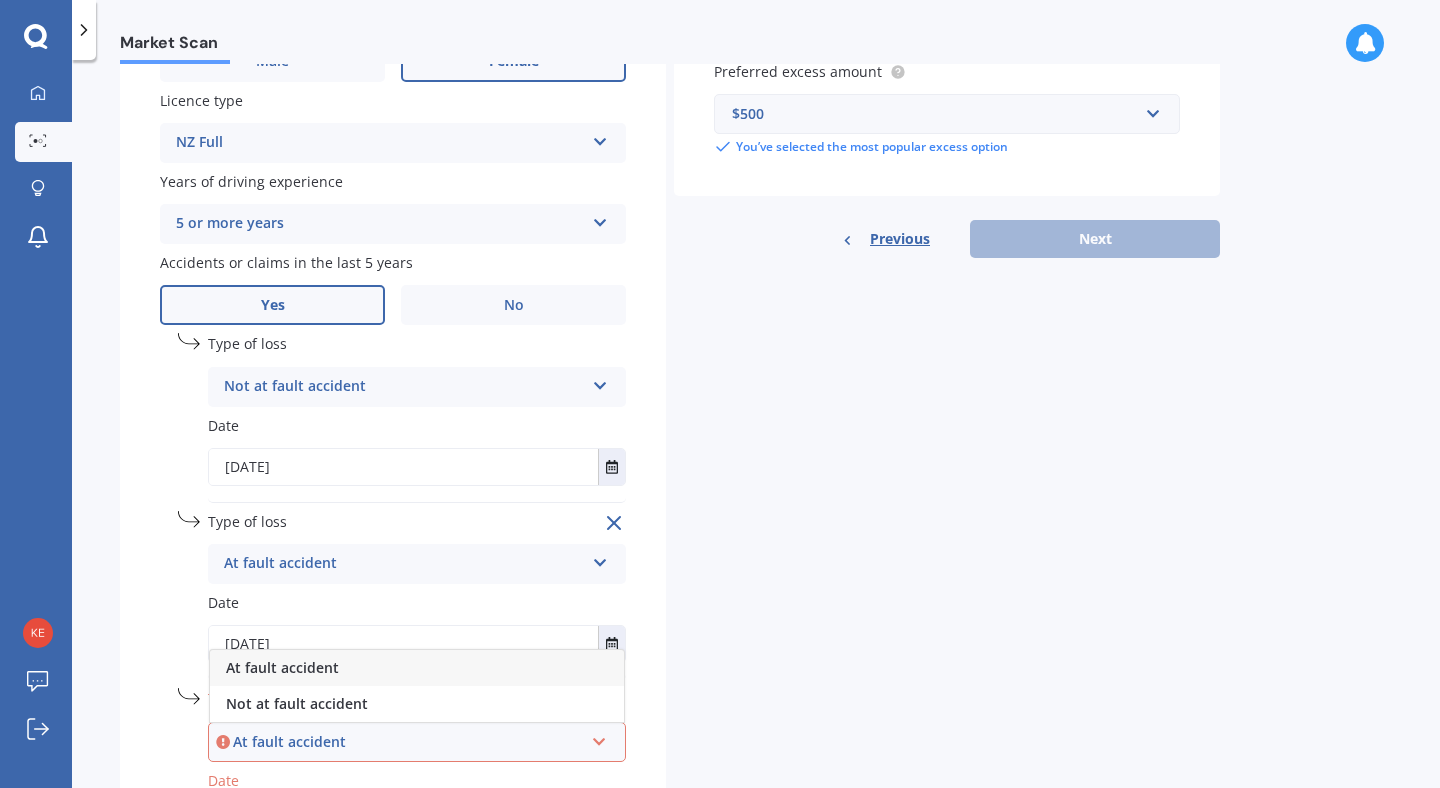 click on "At fault accident" at bounding box center [282, 667] 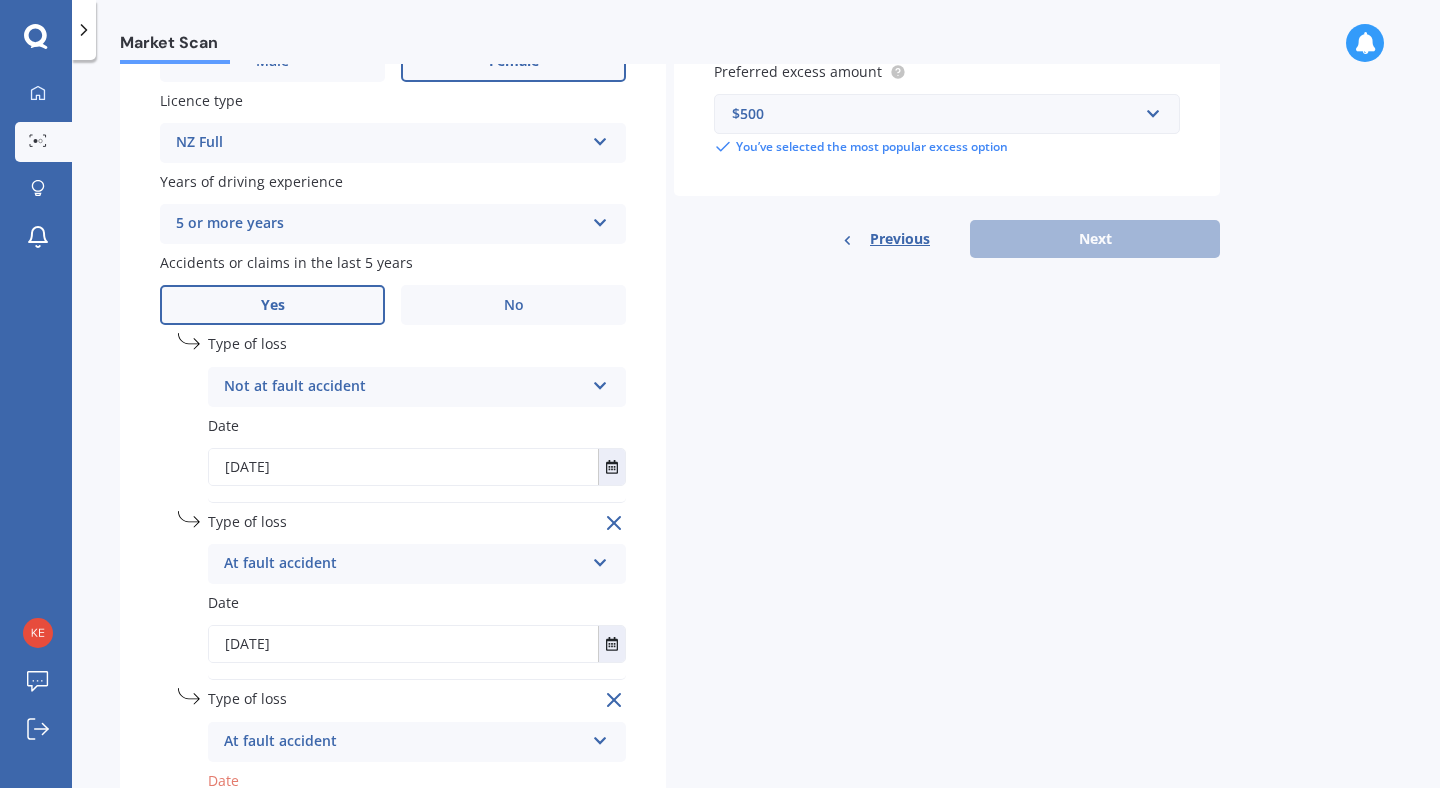 scroll, scrollTop: 946, scrollLeft: 0, axis: vertical 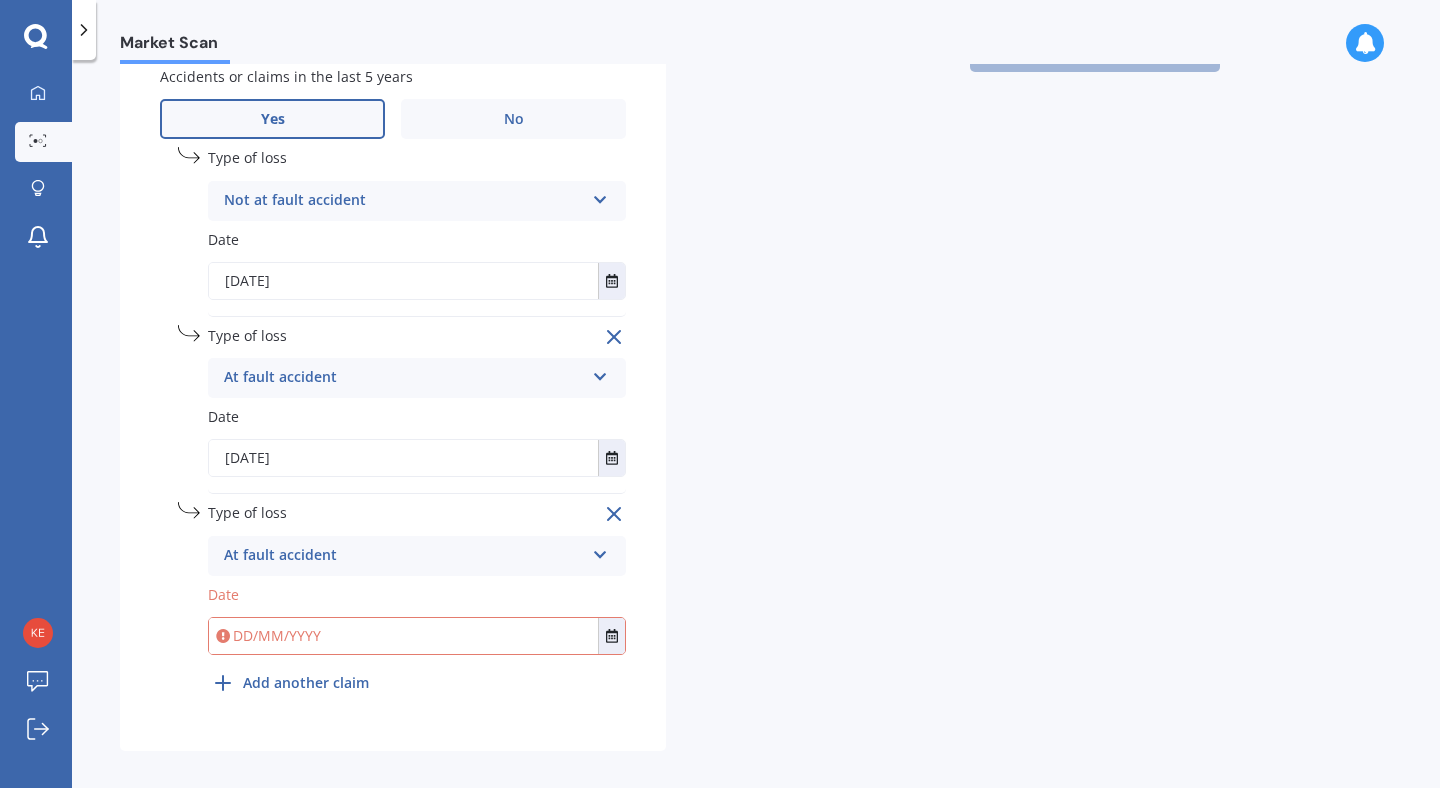 click at bounding box center (403, 636) 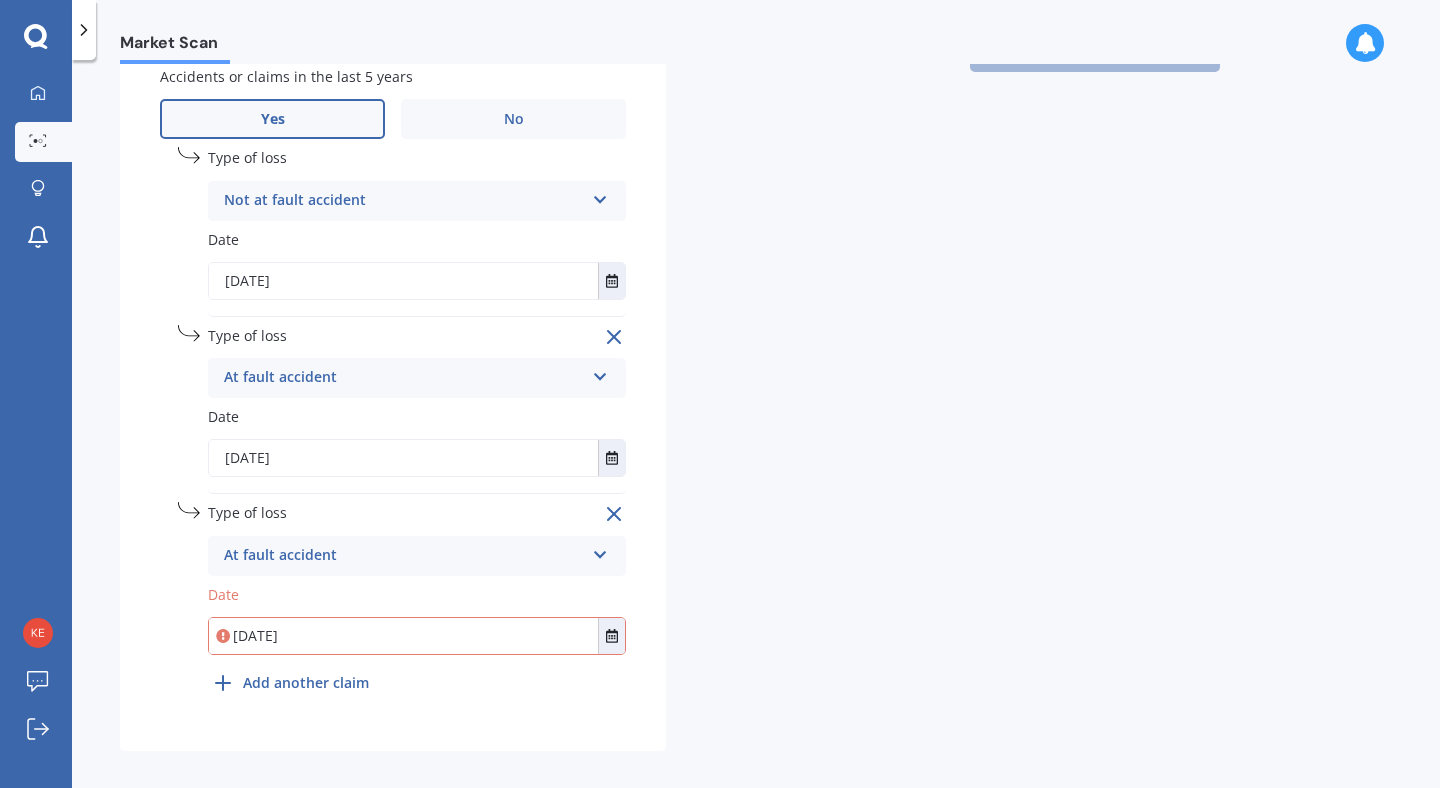 scroll, scrollTop: 969, scrollLeft: 0, axis: vertical 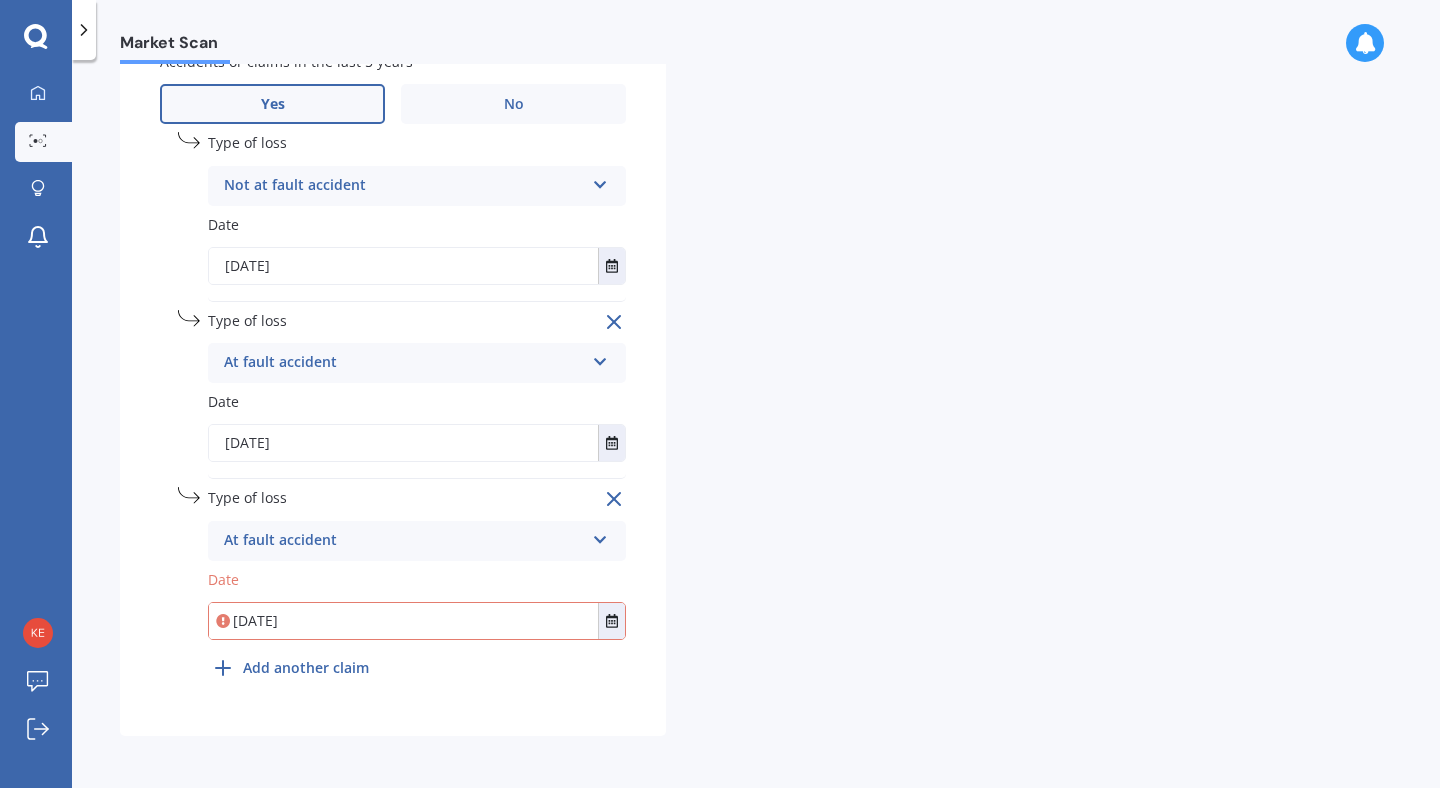 type on "[DATE]" 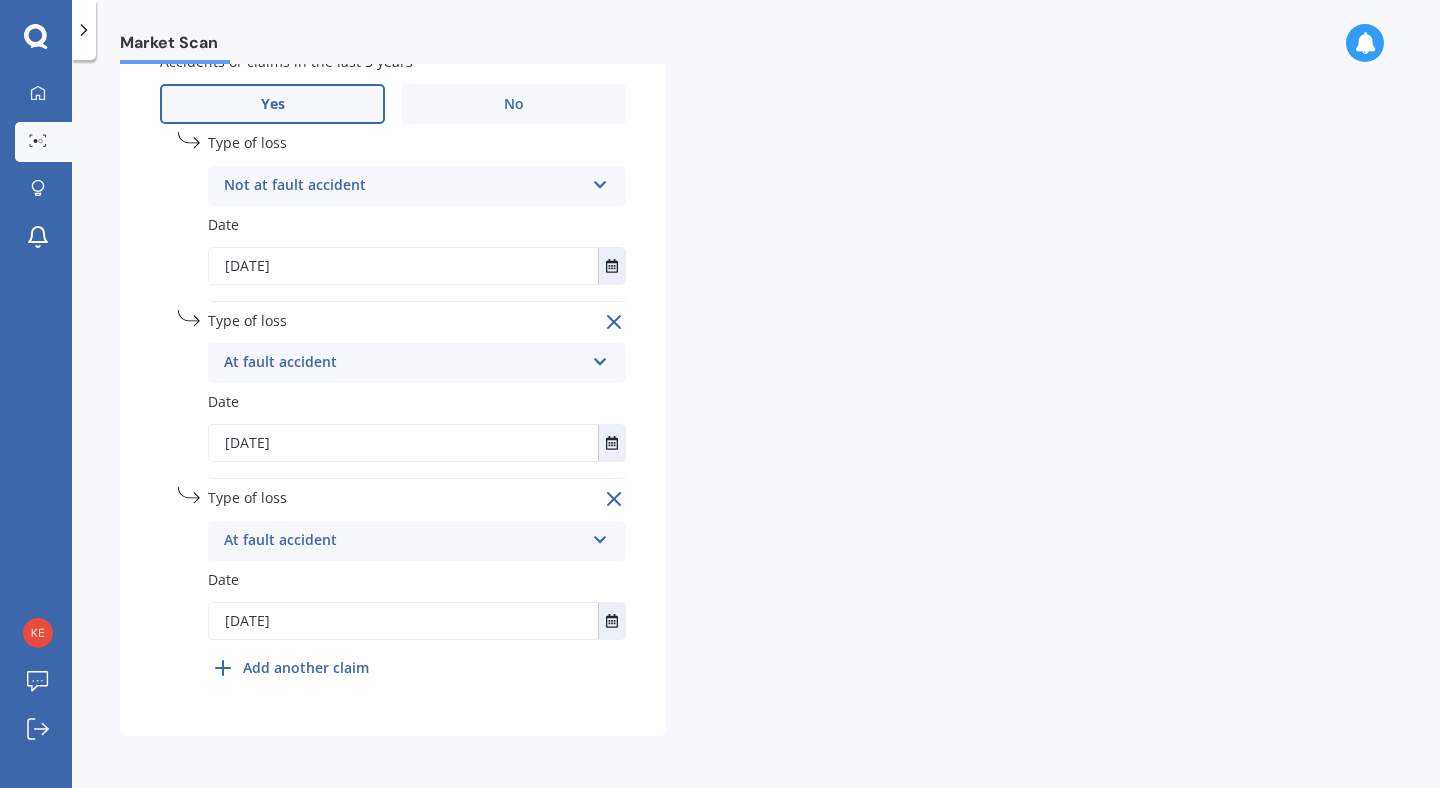 click on "Details Plate number Search I don’t have a number plate Year 2019 Make Select make AC ALFA ROMEO ASTON MARTIN AUDI AUSTIN BEDFORD Bentley BMW BYD CADILLAC CAN-AM CHERY CHEVROLET CHRYSLER Citroen CRUISEAIR CUPRA DAEWOO DAIHATSU DAIMLER DAMON DIAHATSU DODGE EXOCET FACTORY FIVE FERRARI FIAT Fiord FLEETWOOD FORD FOTON FRASER GEELY GENESIS GEORGIE BOY GMC GREAT WALL GWM HAVAL HILLMAN HINO HOLDEN HOLIDAY RAMBLER HONDA HUMMER HYUNDAI INFINITI ISUZU IVECO JAC JAECOO JAGUAR JEEP KGM KIA LADA LAMBORGHINI LANCIA LANDROVER LDV LEXUS LINCOLN LOTUS LUNAR M.G M.G. MAHINDRA MASERATI MAZDA MCLAREN MERCEDES AMG Mercedes Benz MERCEDES-AMG MERCURY MINI MITSUBISHI MORGAN MORRIS NEWMAR NISSAN OMODA OPEL OXFORD PEUGEOT Plymouth Polestar PONTIAC PORSCHE PROTON RAM Range Rover Rayne RENAULT ROLLS ROYCE ROVER SAAB SATURN SEAT SHELBY SKODA SMART SSANGYONG SUBARU SUZUKI TATA TESLA TIFFIN Toyota TRIUMPH TVR Vauxhall VOLKSWAGEN VOLVO WESTFIELD WINNEBAGO ZX Model Select model 240 242 244 245 260 264 265 360 440 460 480 740 745 760 850 DD" at bounding box center (670, -32) 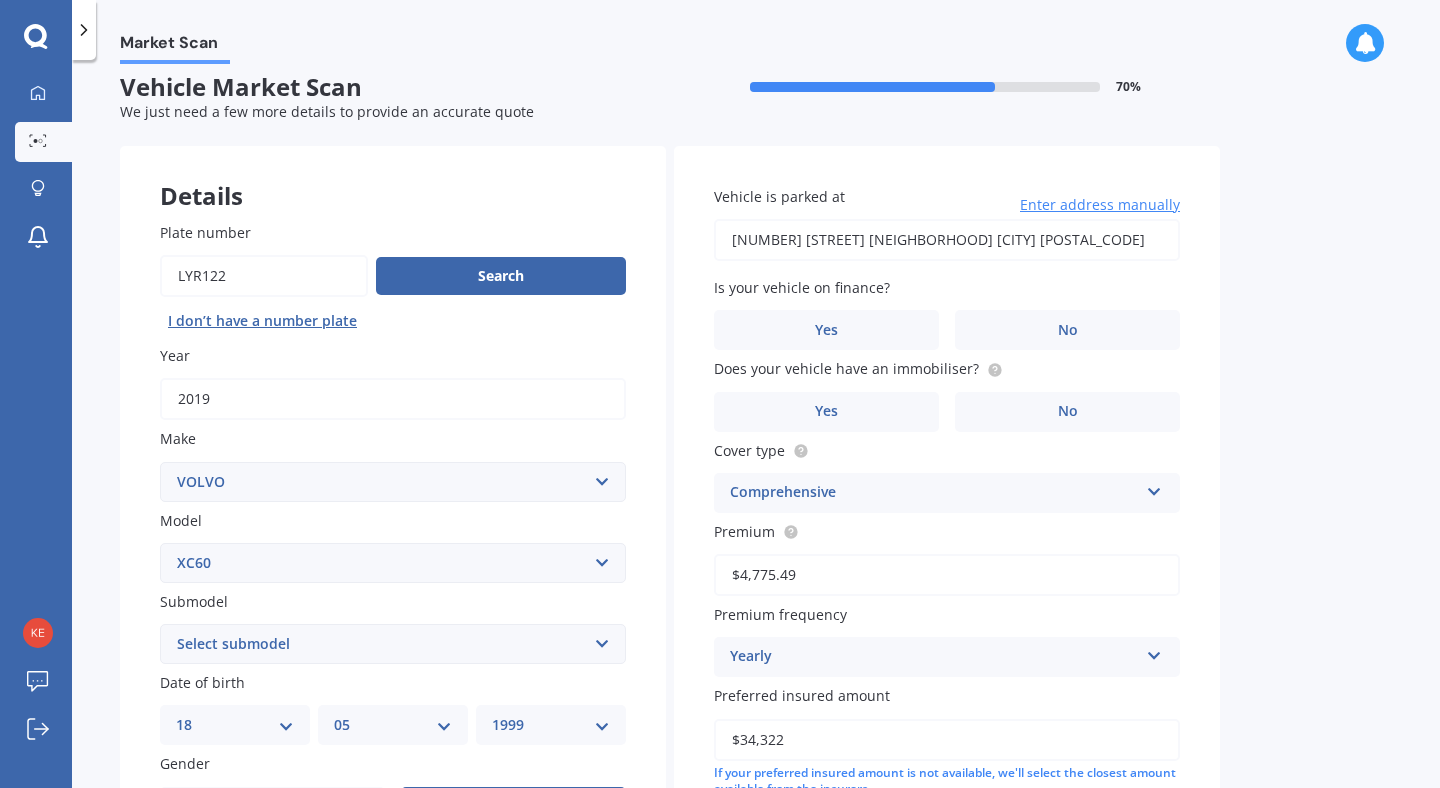 scroll, scrollTop: 0, scrollLeft: 0, axis: both 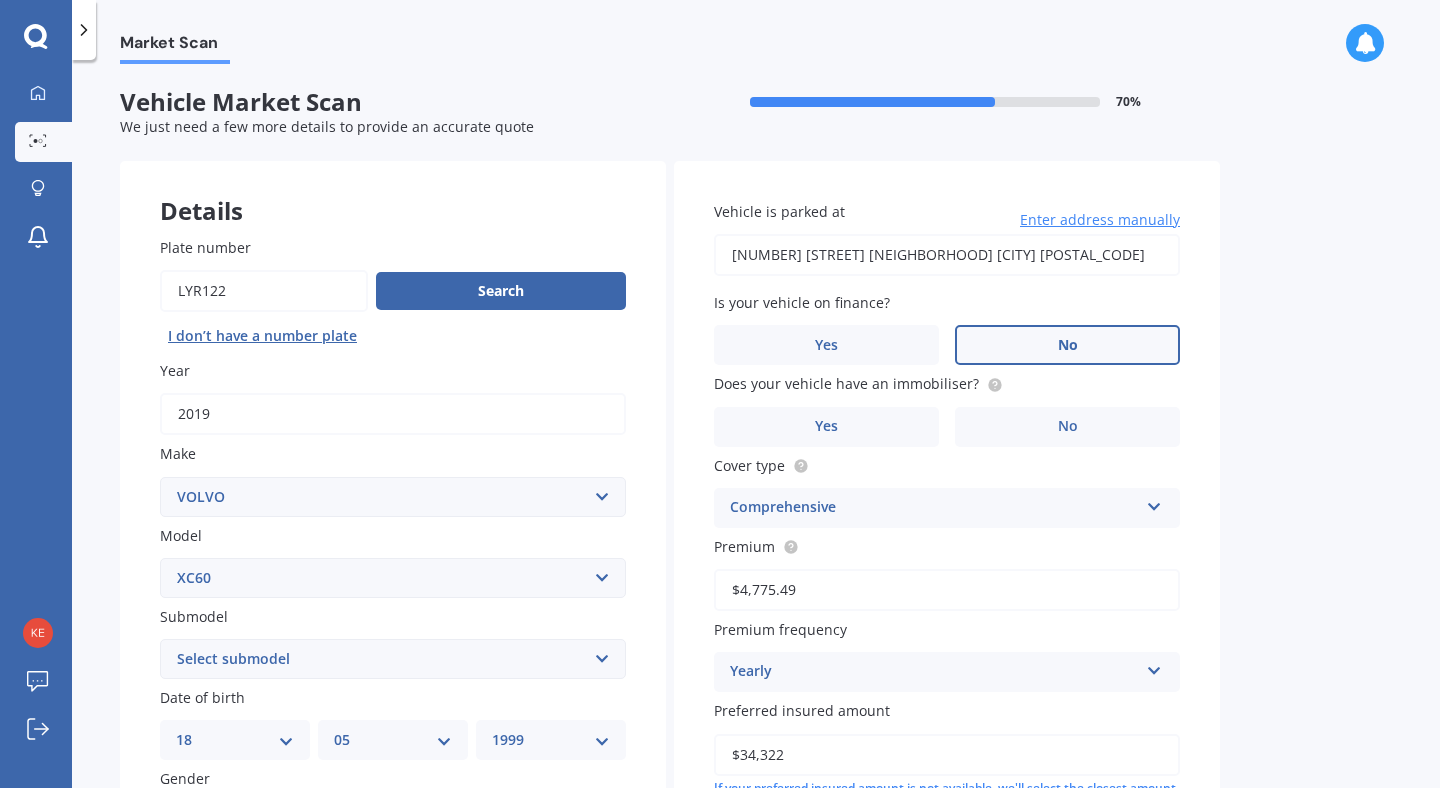 click on "No" at bounding box center [513, 822] 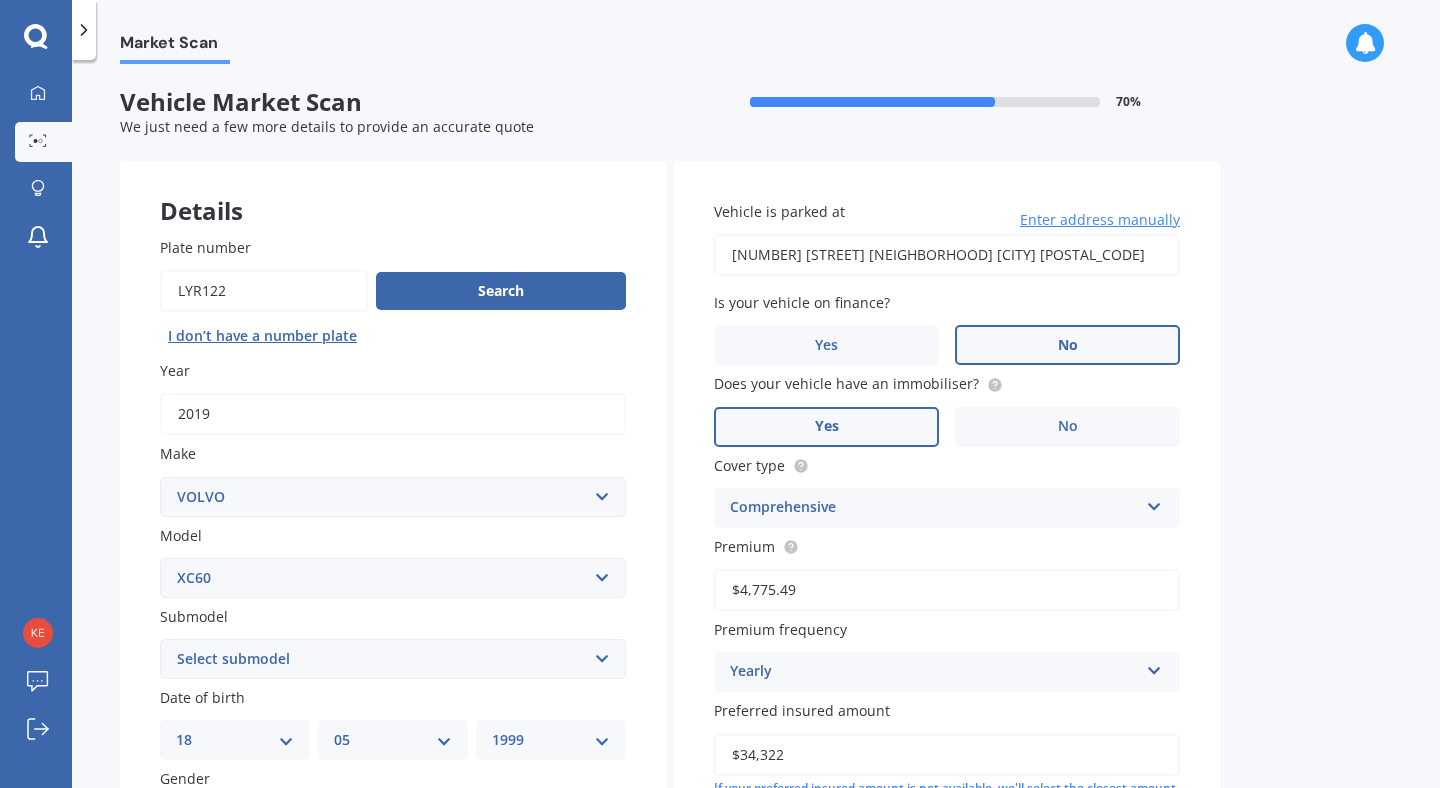 click on "Yes" at bounding box center (272, 822) 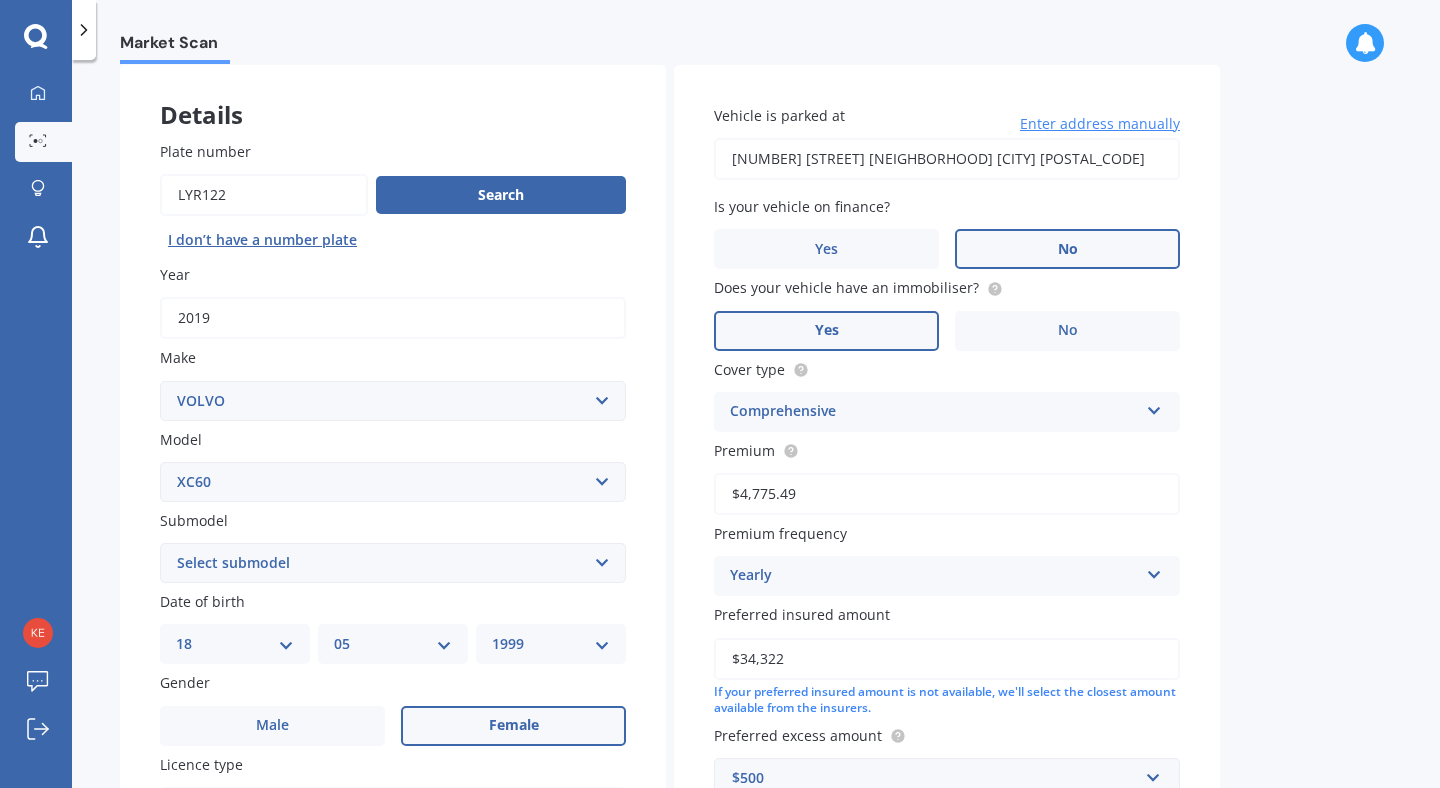 scroll, scrollTop: 116, scrollLeft: 0, axis: vertical 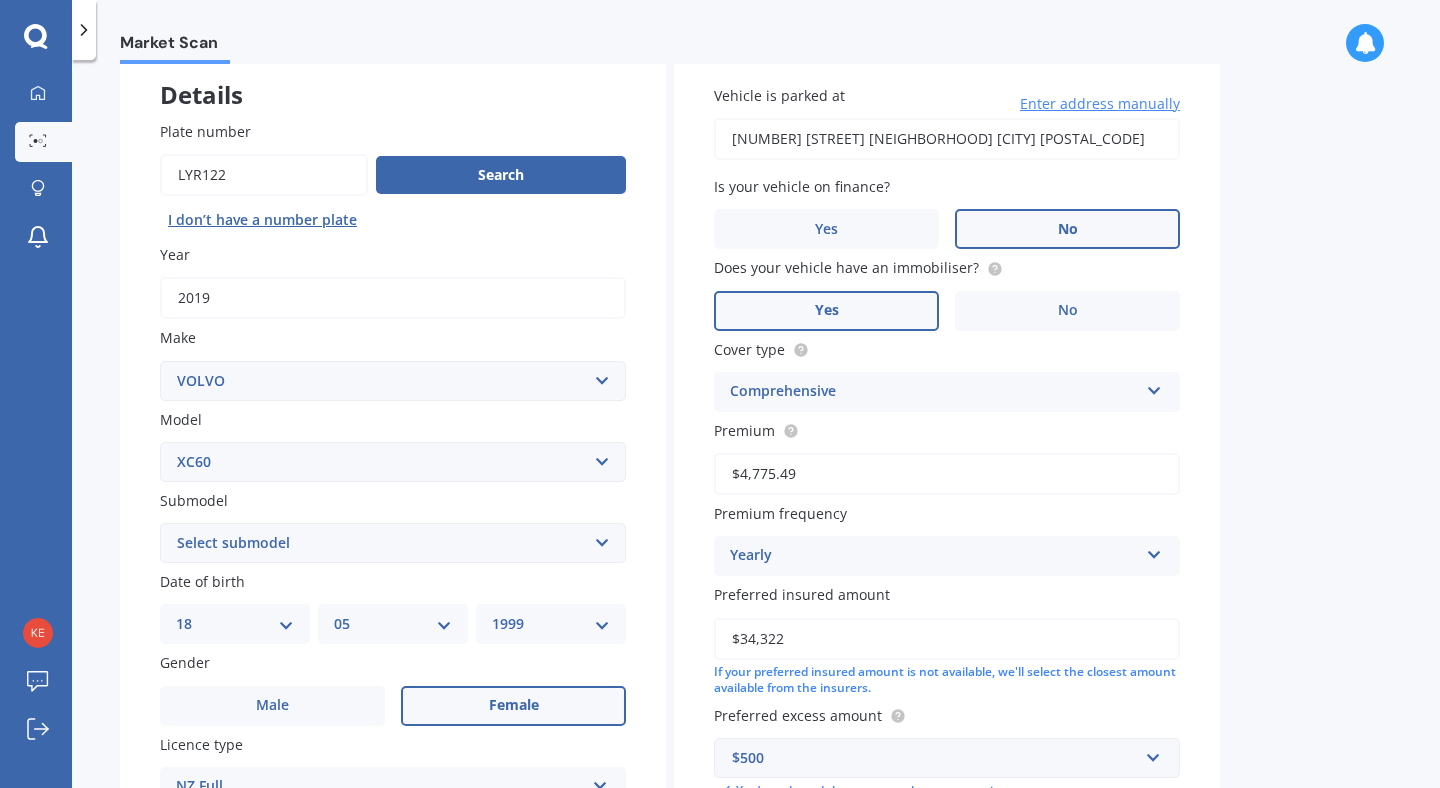 click on "Comprehensive" at bounding box center (380, 787) 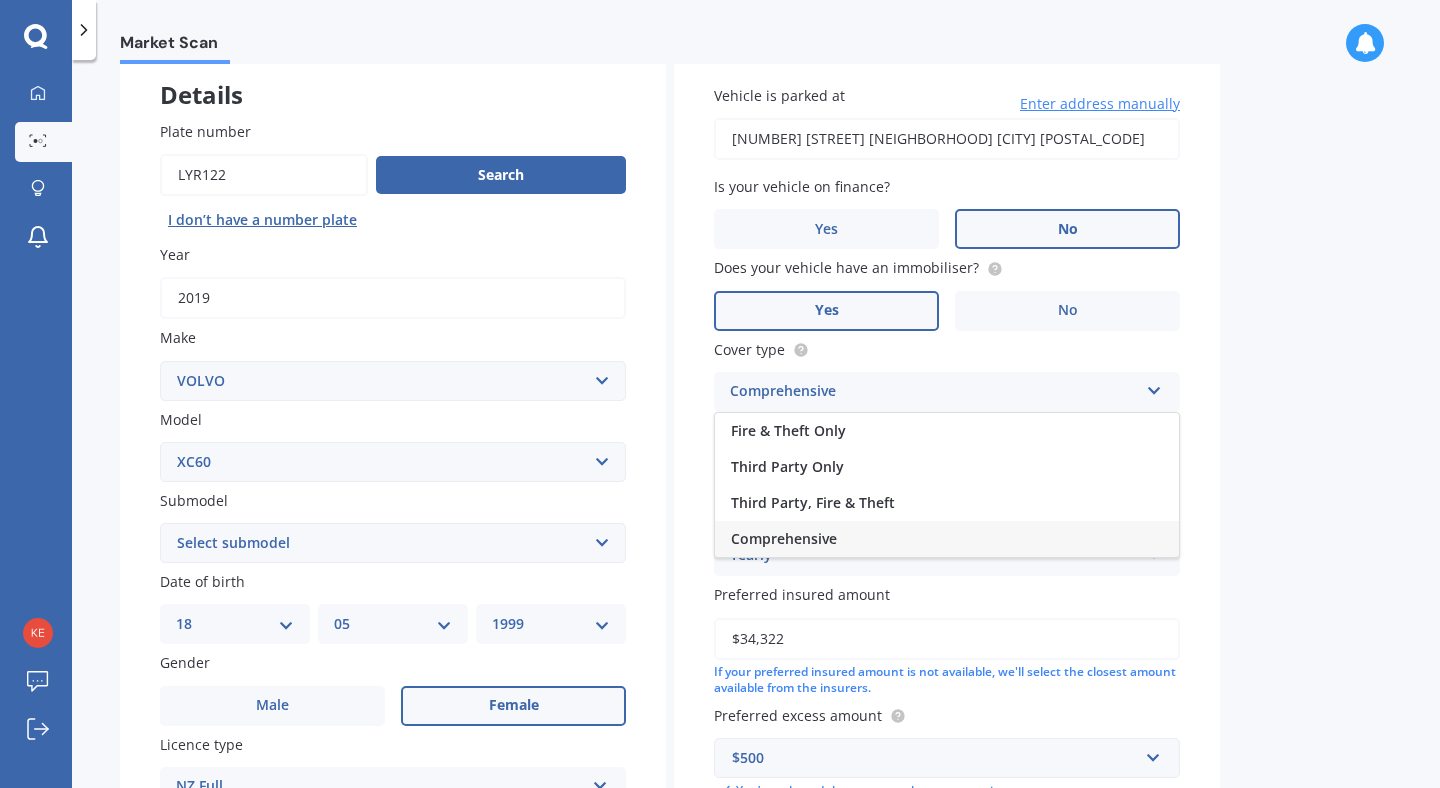 click on "Comprehensive" at bounding box center (934, 392) 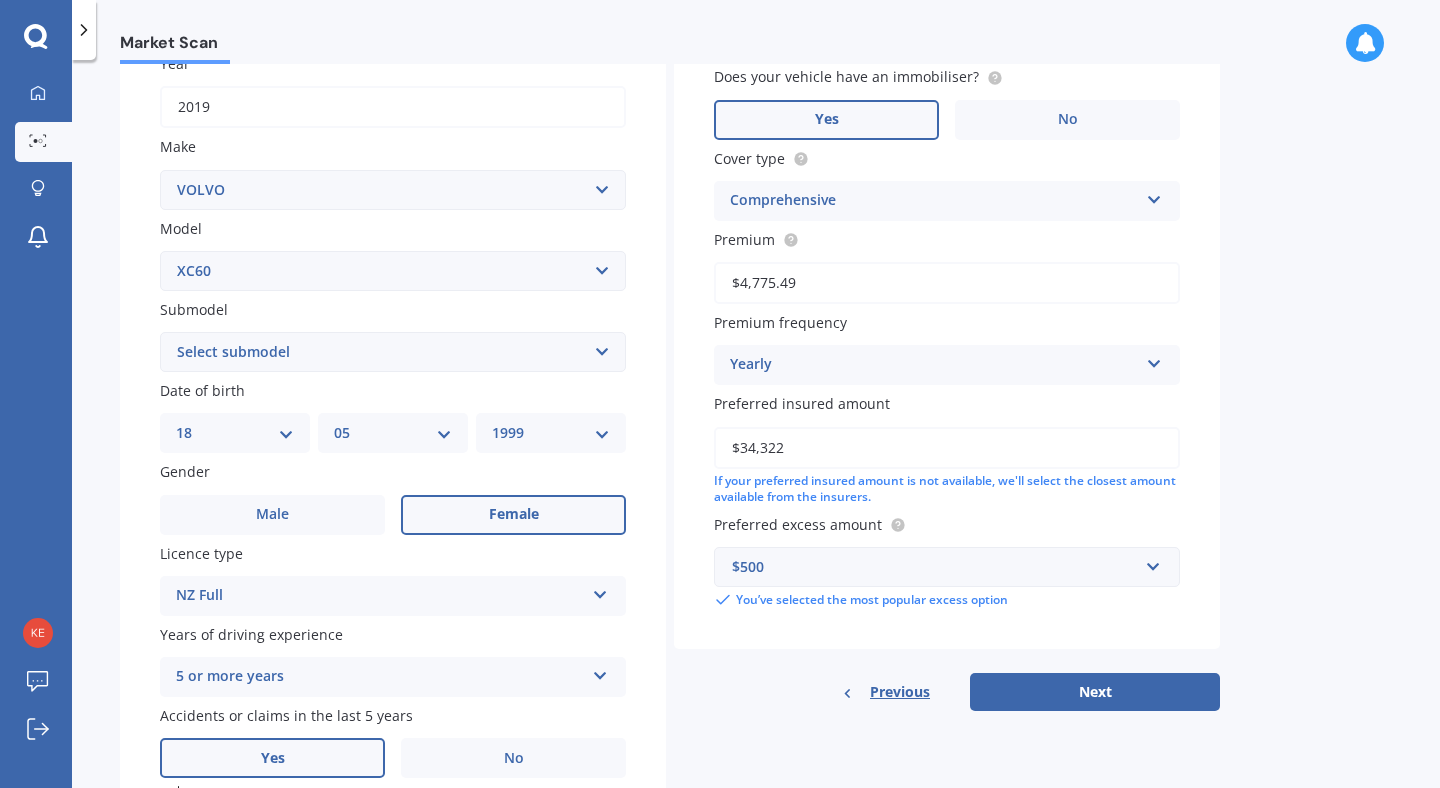 scroll, scrollTop: 308, scrollLeft: 0, axis: vertical 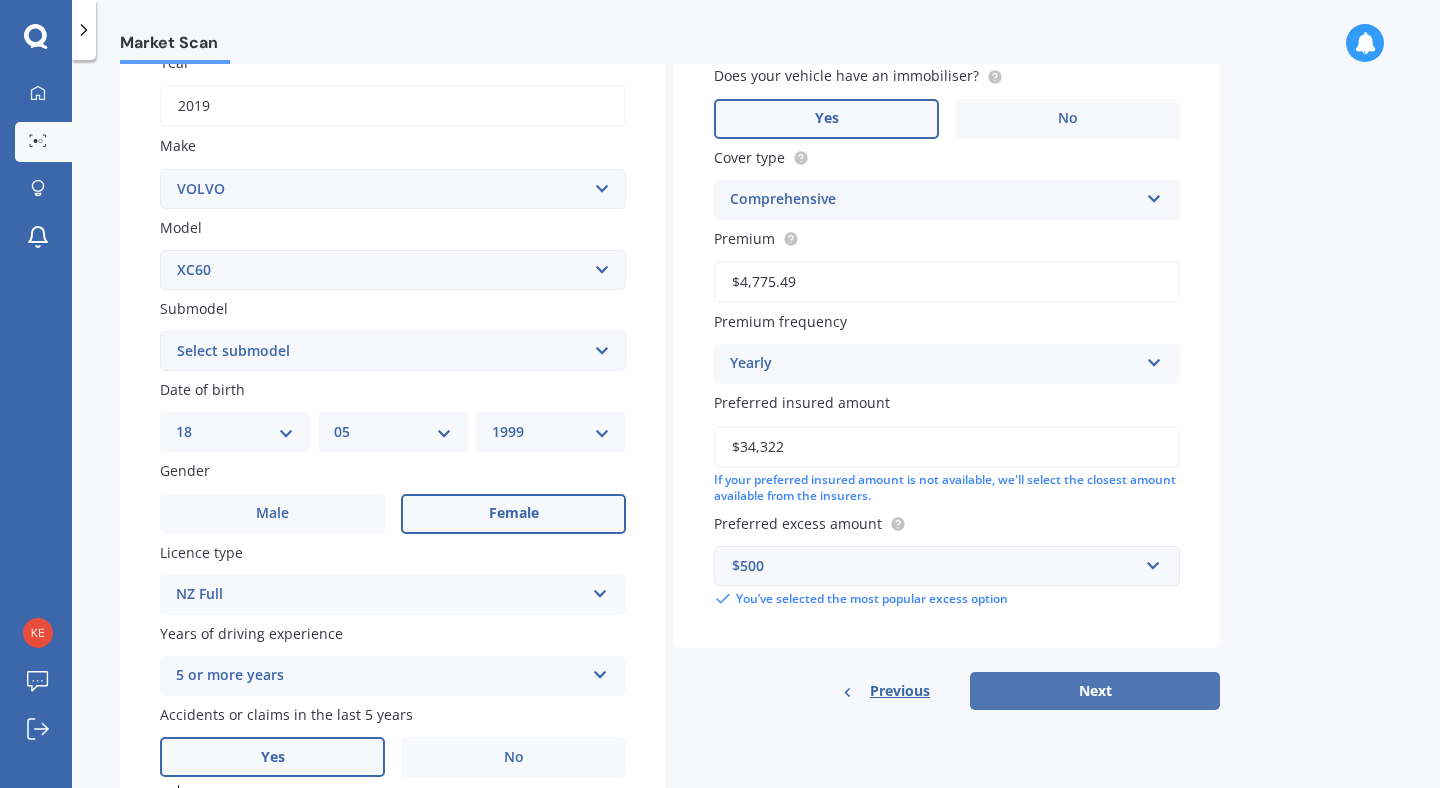click on "Next" at bounding box center [1095, 691] 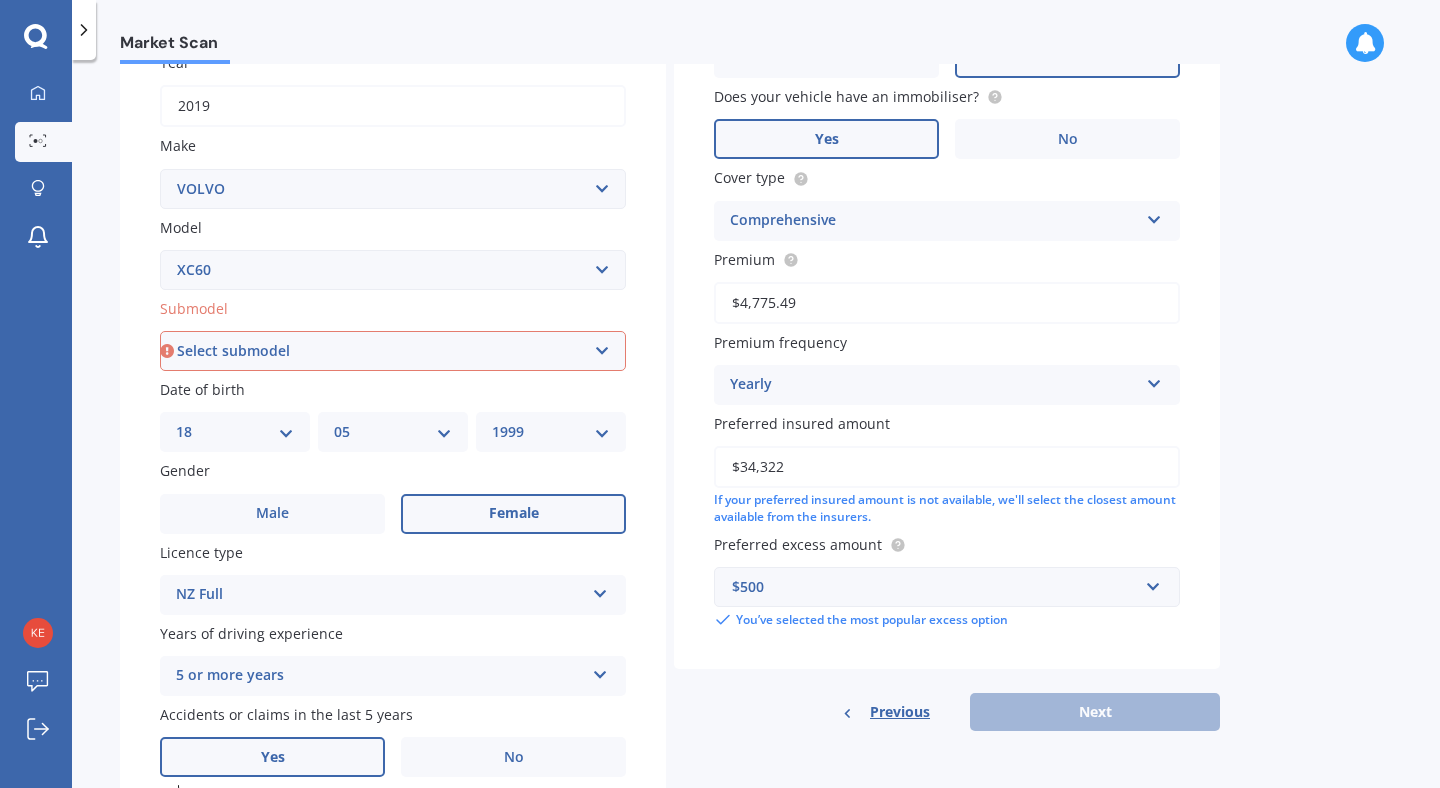 click on "Plate number Search I don’t have a number plate Year 2019 Make Select make AC ALFA ROMEO ASTON MARTIN AUDI AUSTIN BEDFORD Bentley BMW BYD CADILLAC CAN-AM CHERY CHEVROLET CHRYSLER Citroen CRUISEAIR CUPRA DAEWOO DAIHATSU DAIMLER DAMON DIAHATSU DODGE EXOCET FACTORY FIVE FERRARI FIAT Fiord FLEETWOOD FORD FOTON FRASER GEELY GENESIS GEORGIE BOY GMC GREAT WALL GWM HAVAL HILLMAN HINO HOLDEN HOLIDAY RAMBLER HONDA HUMMER HYUNDAI INFINITI ISUZU IVECO JAC JAECOO JAGUAR JEEP KGM KIA LADA LAMBORGHINI LANCIA LANDROVER LDV LEXUS LINCOLN LOTUS LUNAR M.G M.G. MAHINDRA MASERATI MAZDA MCLAREN MERCEDES AMG Mercedes Benz MERCEDES-AMG MERCURY MINI MITSUBISHI MORGAN MORRIS NEWMAR NISSAN OMODA OPEL OXFORD PEUGEOT Plymouth Polestar PONTIAC PORSCHE PROTON RAM Range Rover Rayne RENAULT ROLLS ROYCE ROVER SAAB SATURN SEAT SHELBY SKODA SMART SSANGYONG SUBARU SUZUKI TATA TESLA TIFFIN Toyota TRIUMPH TVR Vauxhall VOLKSWAGEN VOLVO WESTFIELD WINNEBAGO ZX Model Select model 240 242 244 245 260 264 265 360 440 460 480 740 745 760 850 940 960 DD" at bounding box center [393, 639] 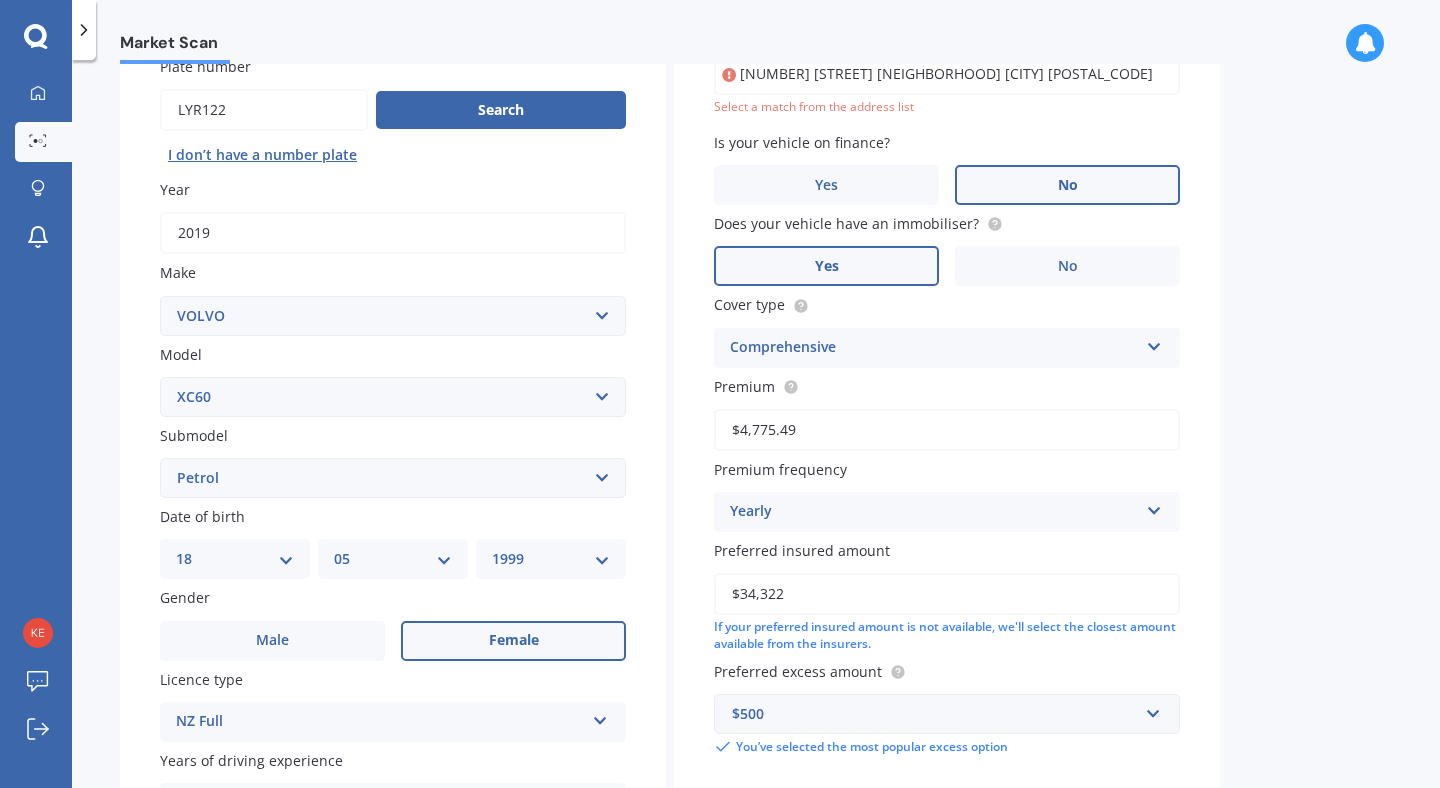 scroll, scrollTop: 137, scrollLeft: 0, axis: vertical 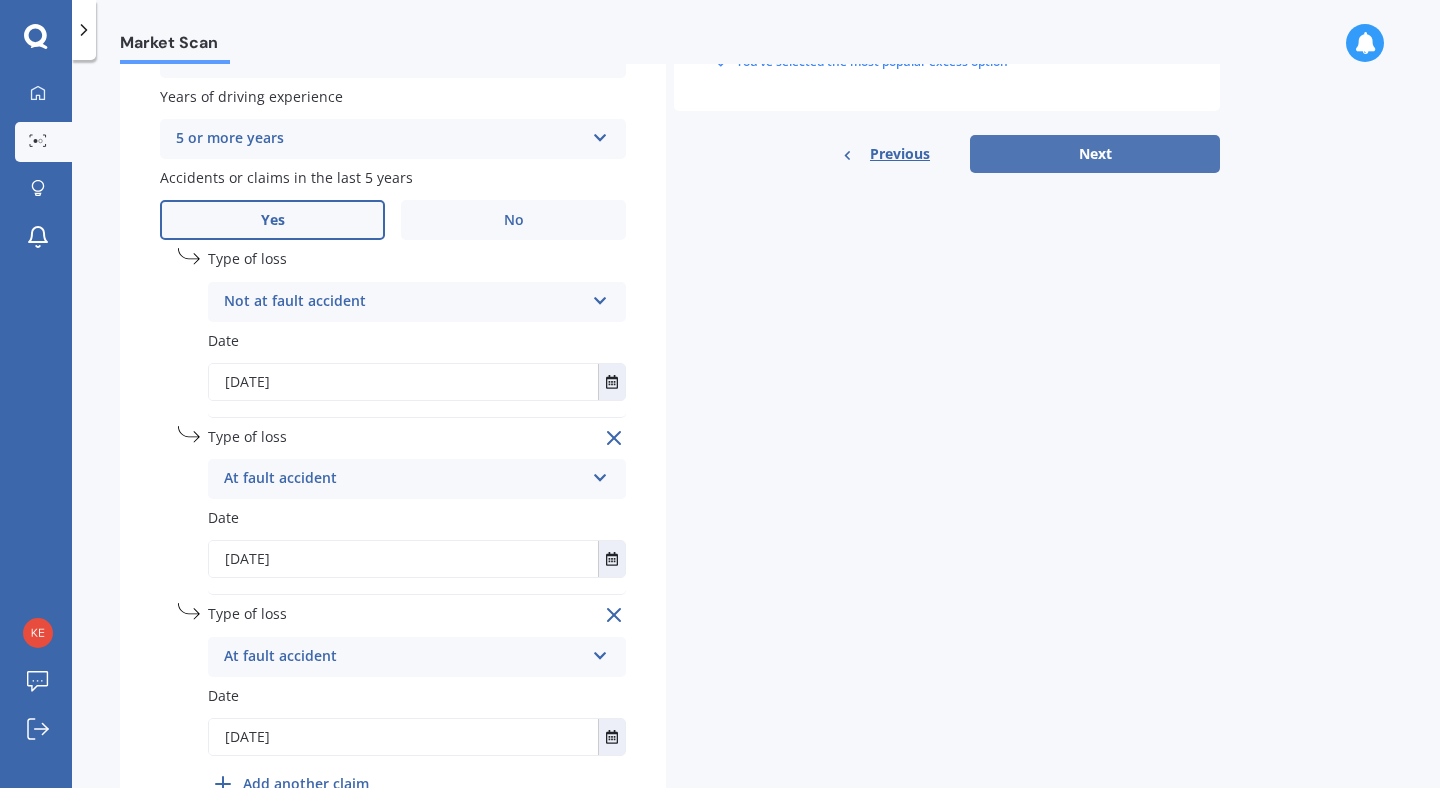 click on "Next" at bounding box center [1095, 154] 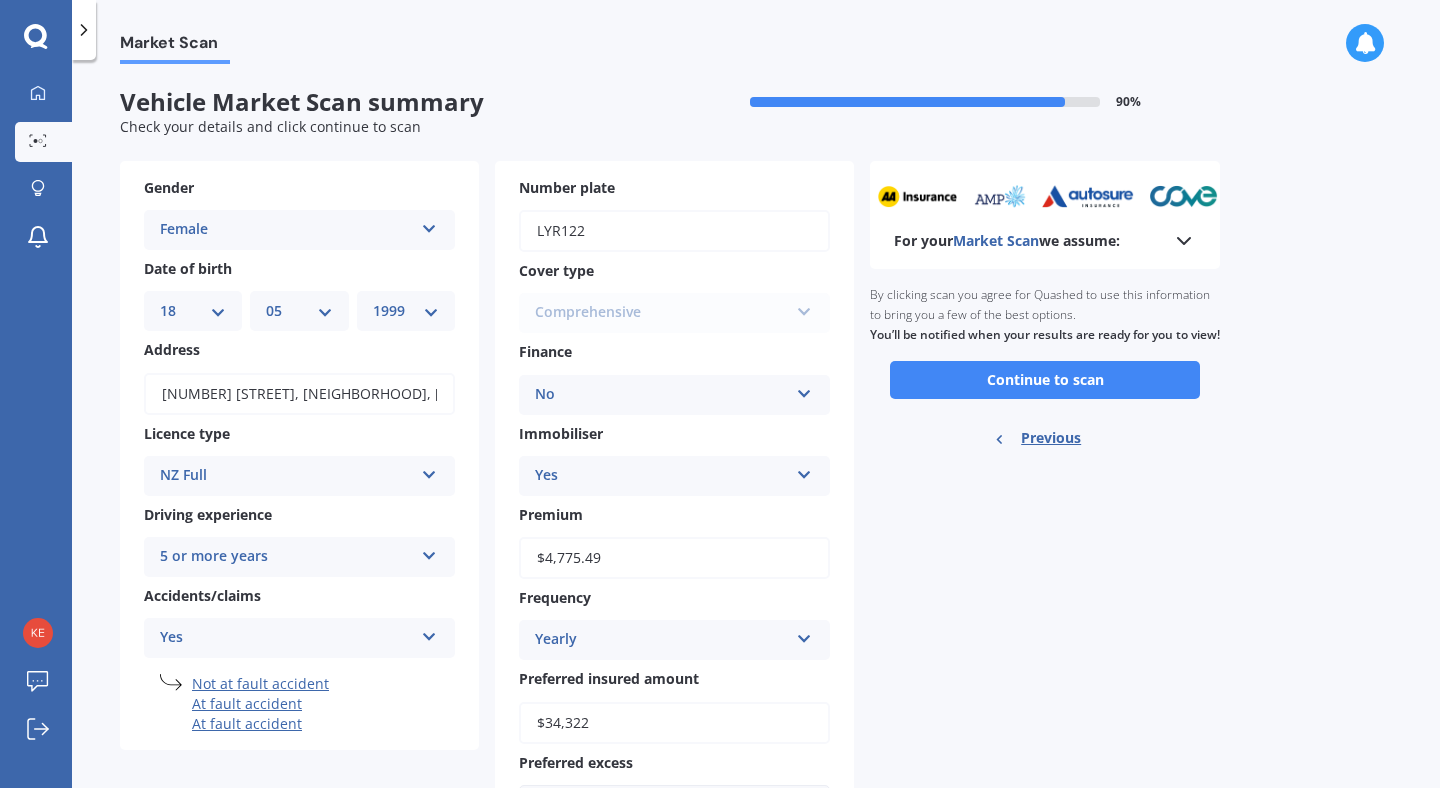 scroll, scrollTop: 0, scrollLeft: 0, axis: both 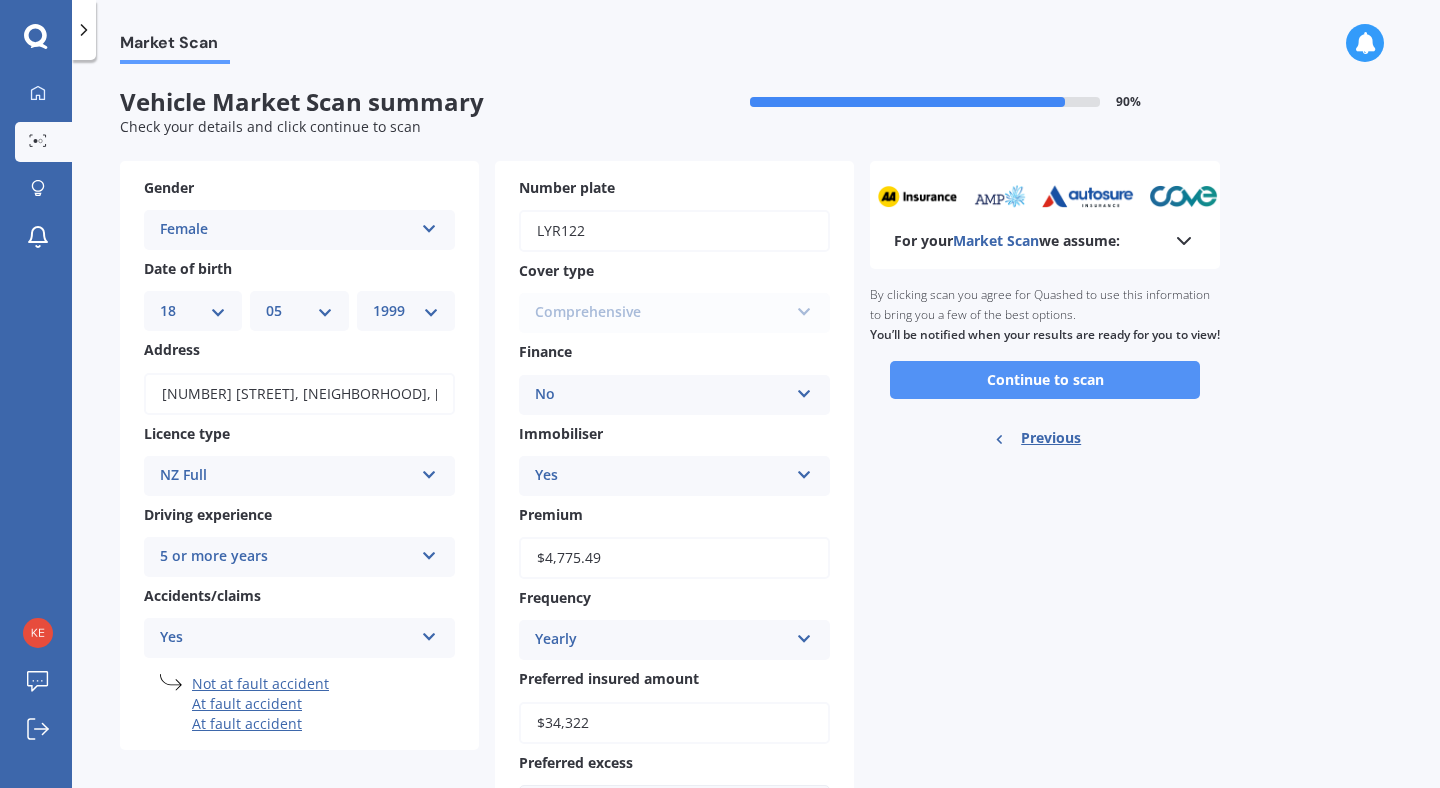 click on "Continue to scan" at bounding box center (1045, 380) 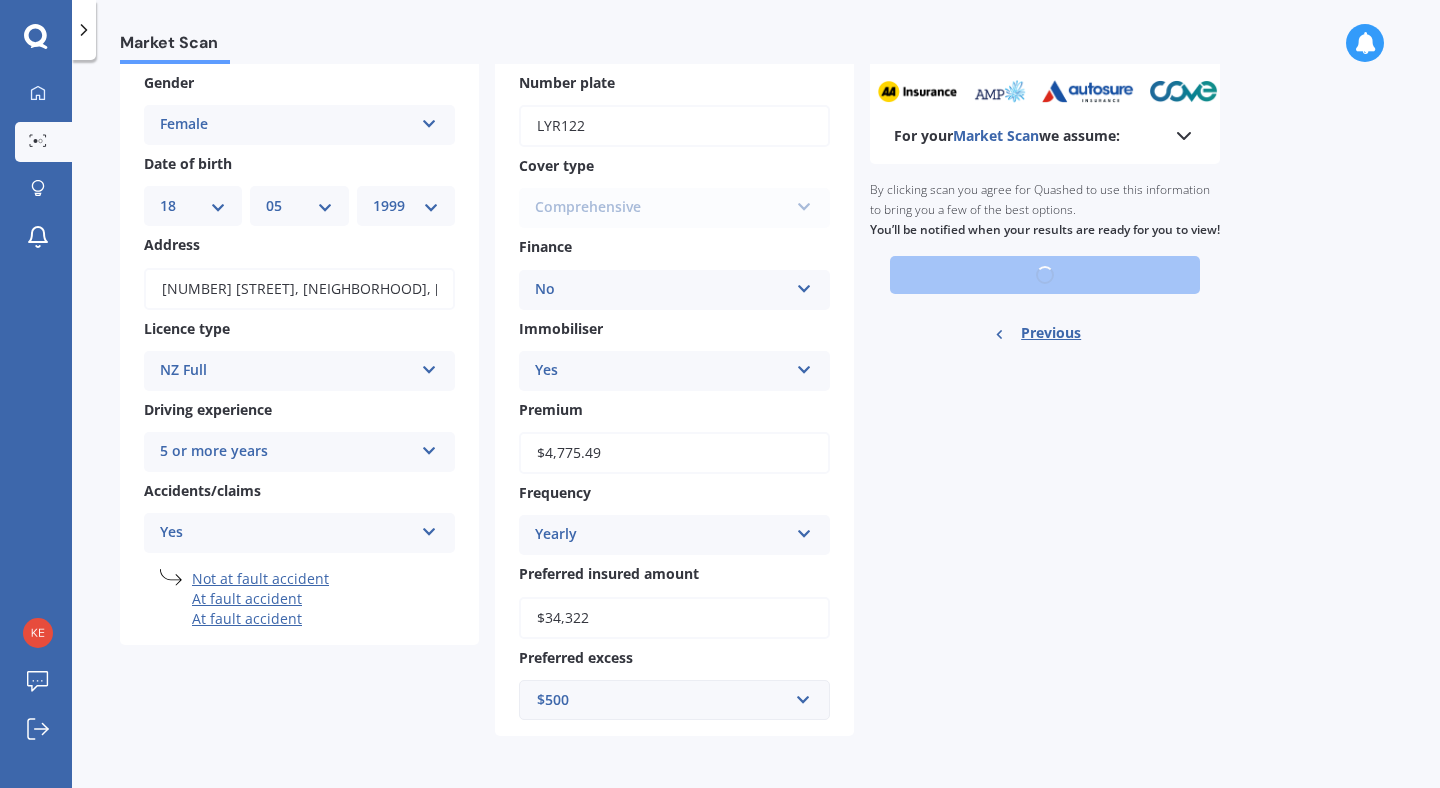 scroll, scrollTop: 102, scrollLeft: 0, axis: vertical 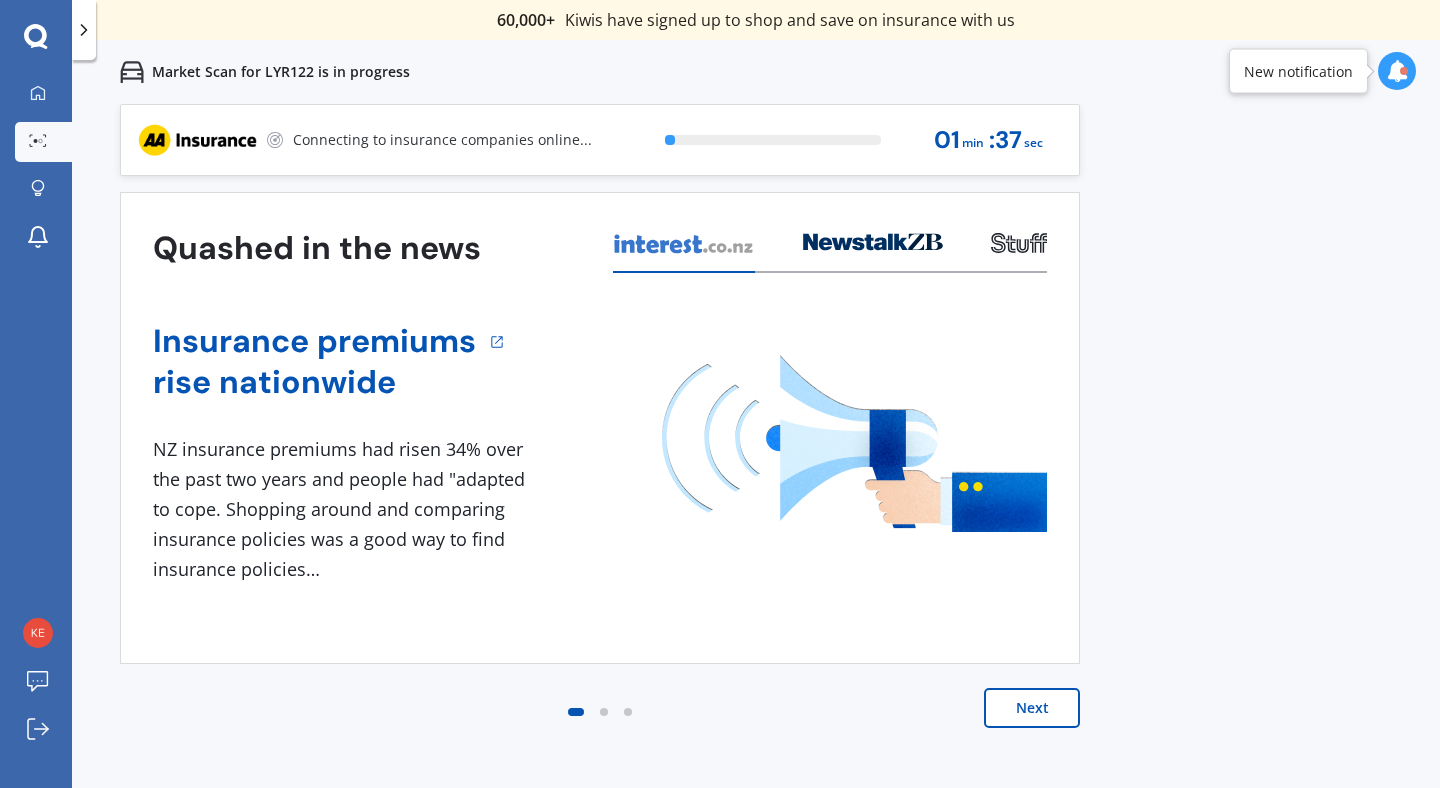 click on "Next" at bounding box center (1032, 708) 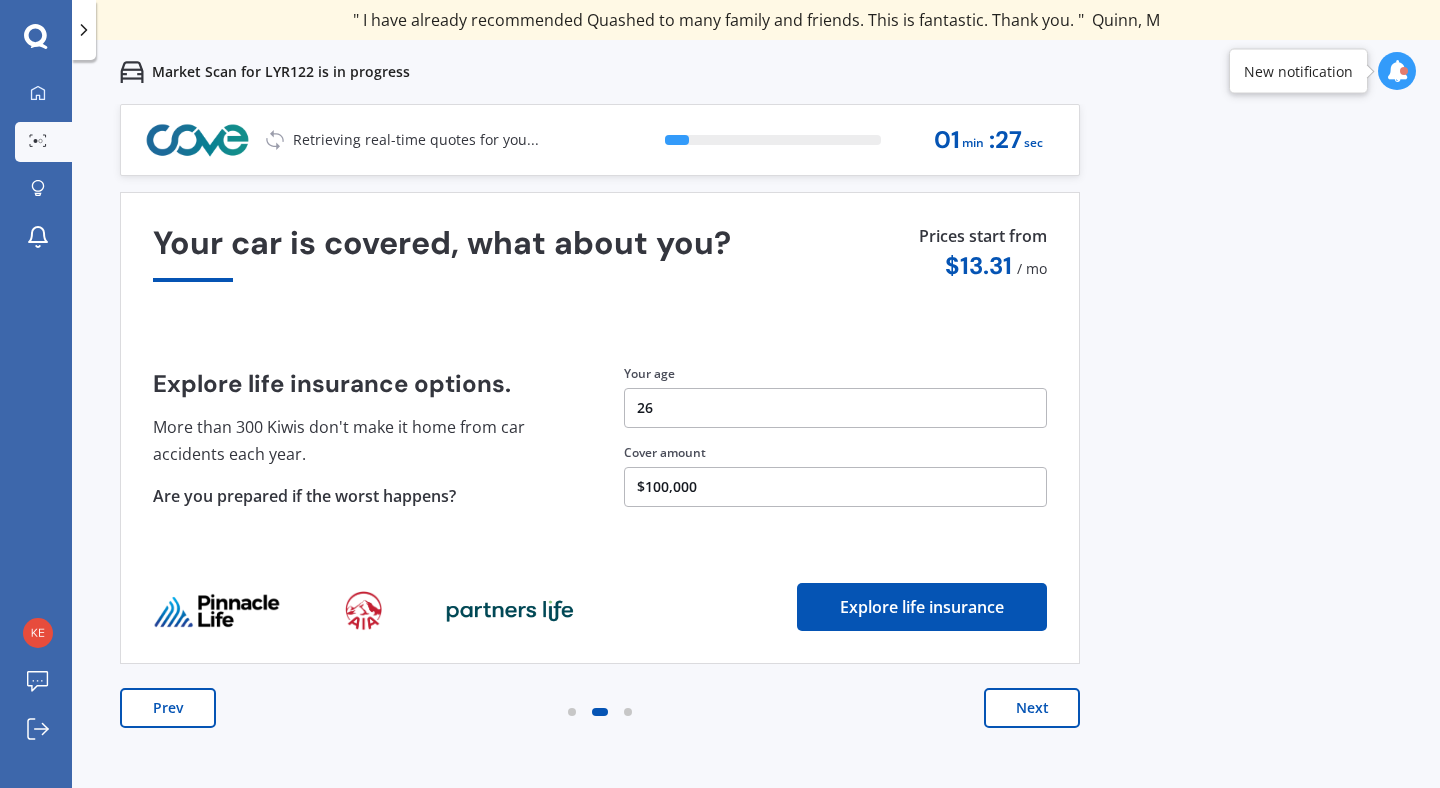 click on "Next" at bounding box center [1032, 708] 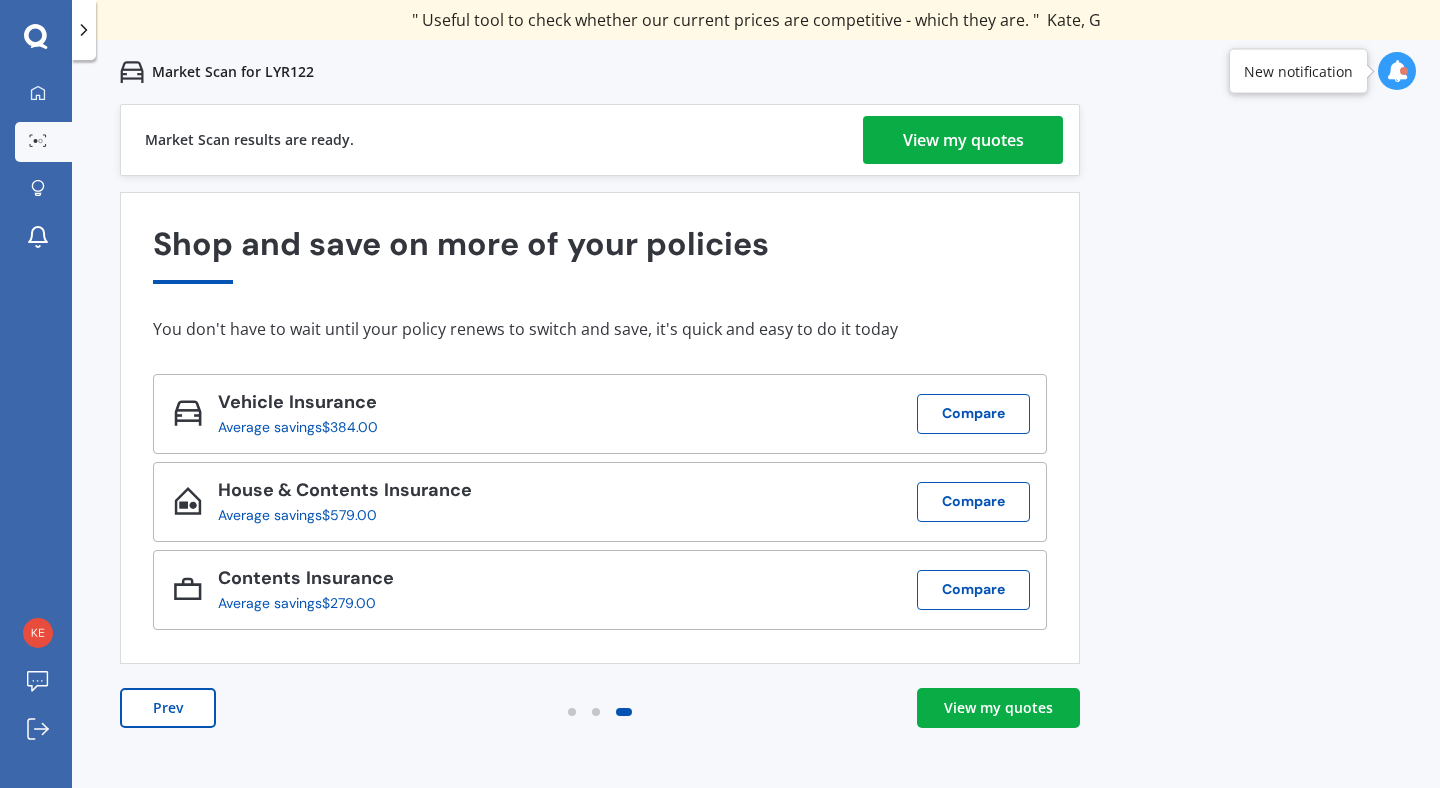 click on "View my quotes" at bounding box center [963, 140] 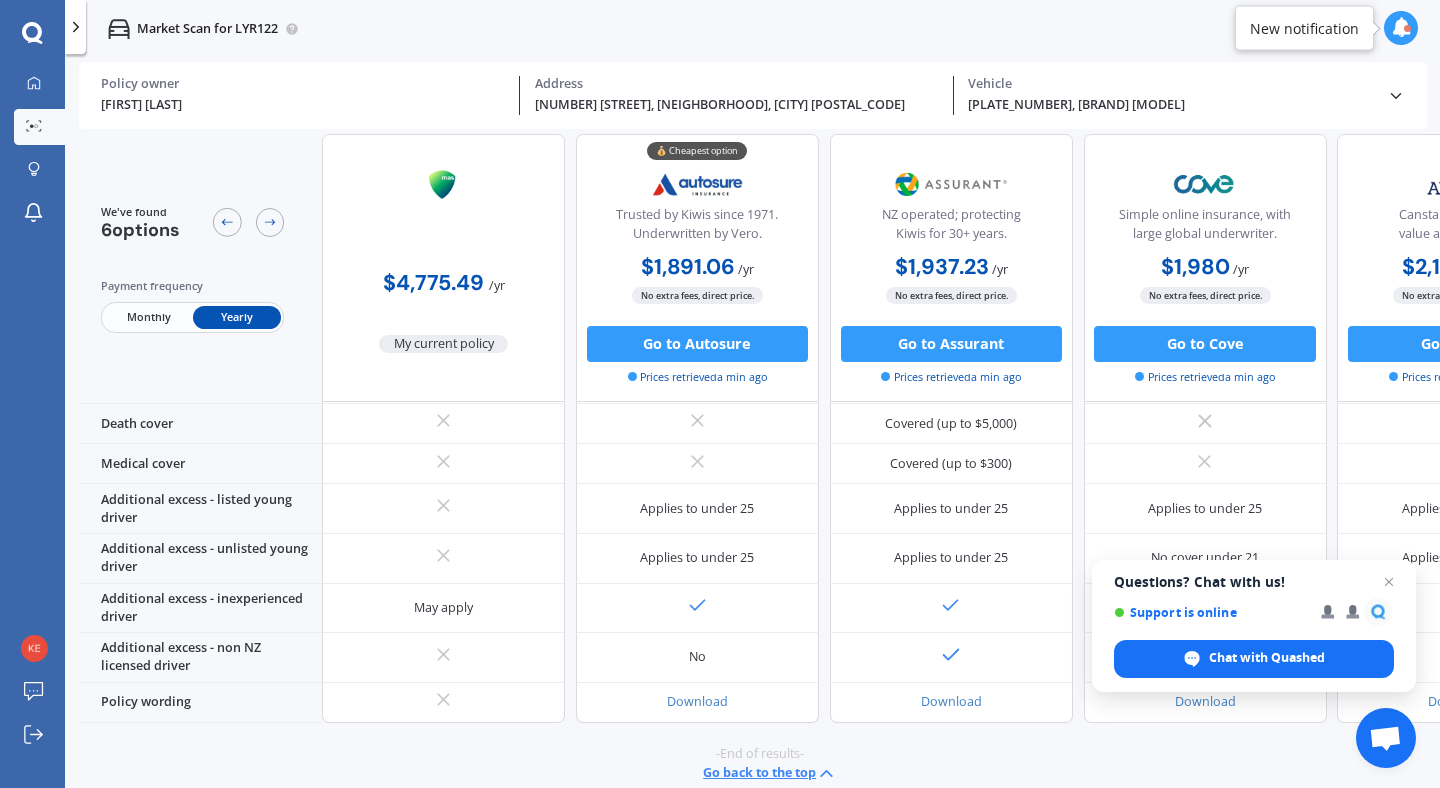 scroll, scrollTop: 0, scrollLeft: 0, axis: both 